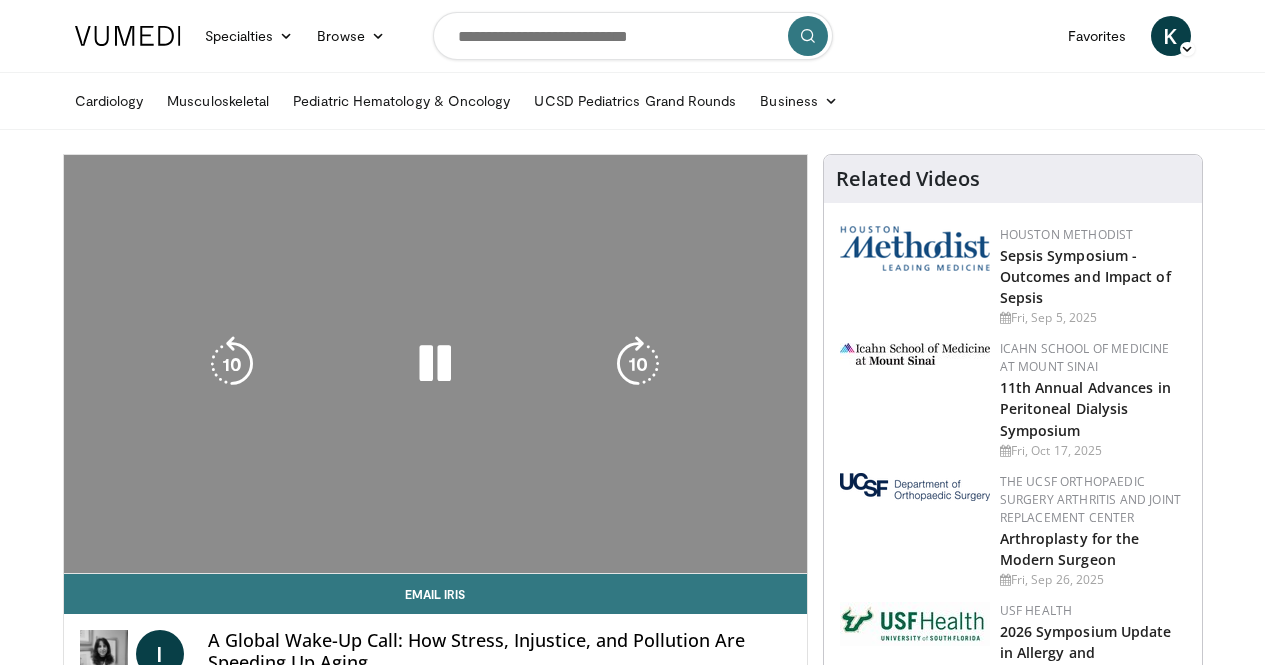 scroll, scrollTop: 0, scrollLeft: 0, axis: both 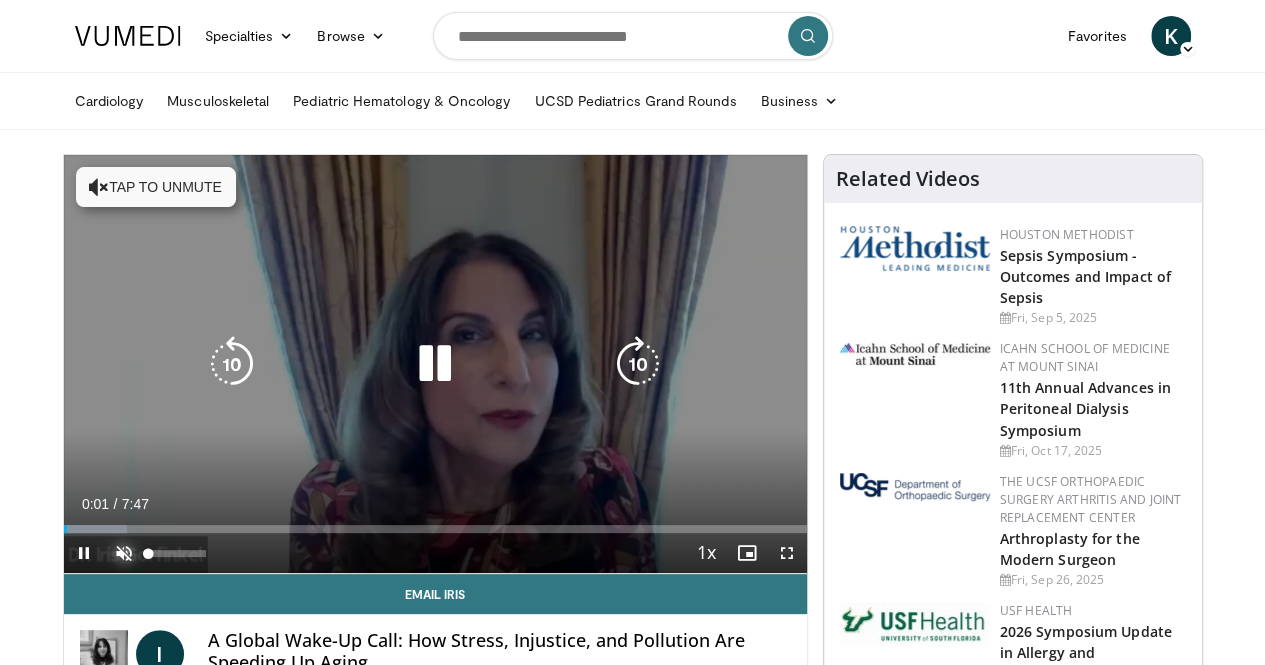 click at bounding box center (124, 553) 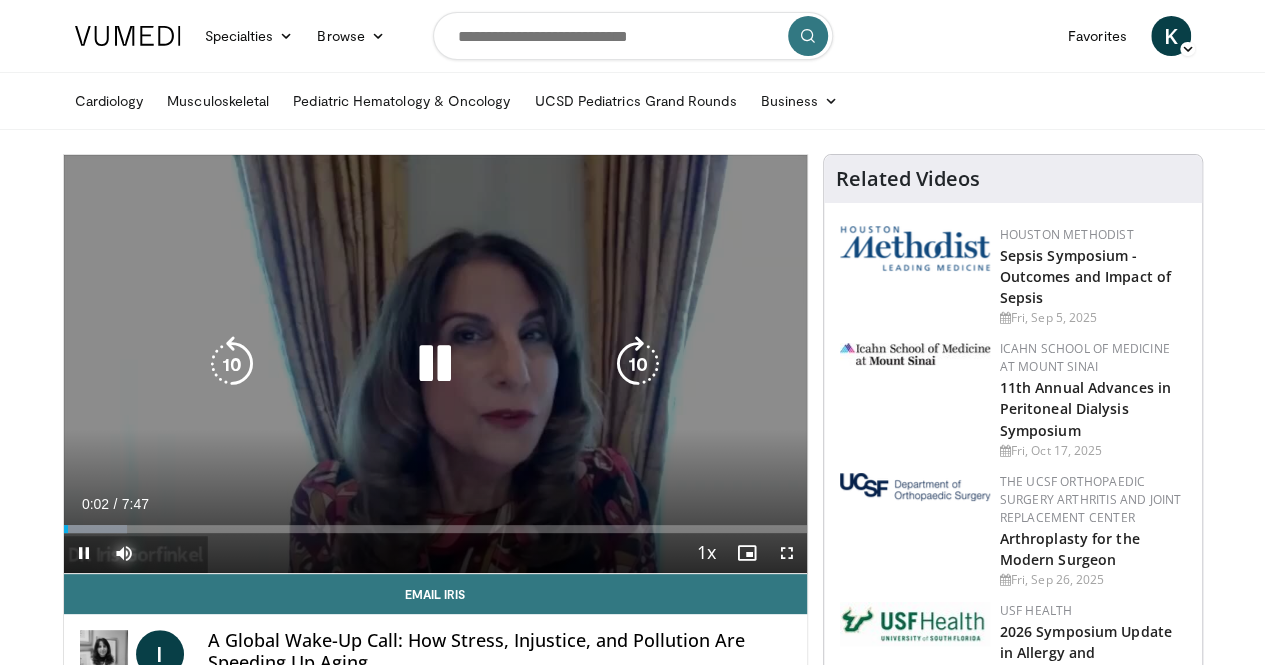 type 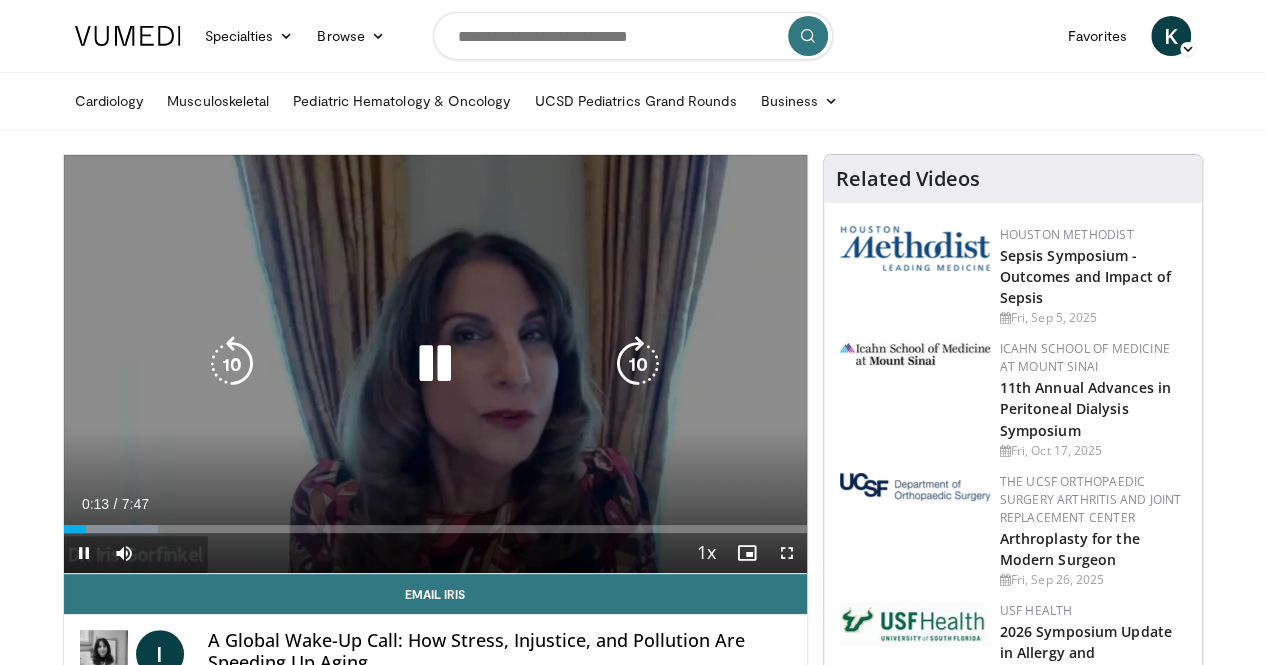 click at bounding box center [232, 364] 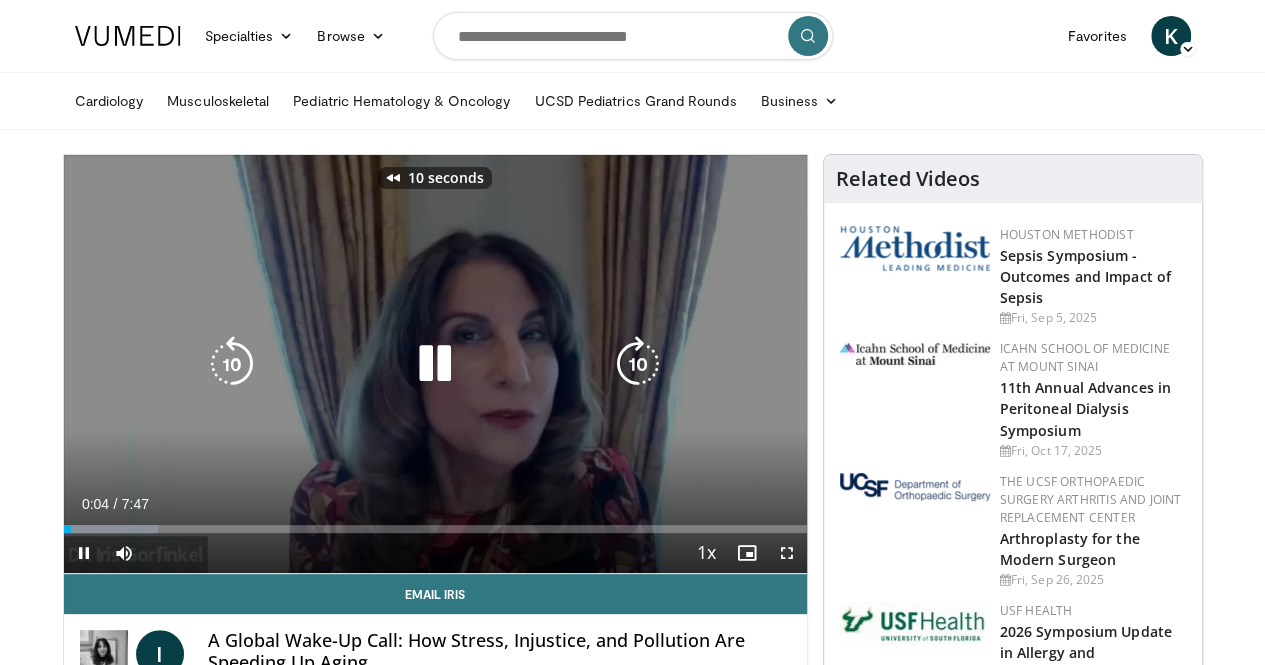 click at bounding box center [232, 364] 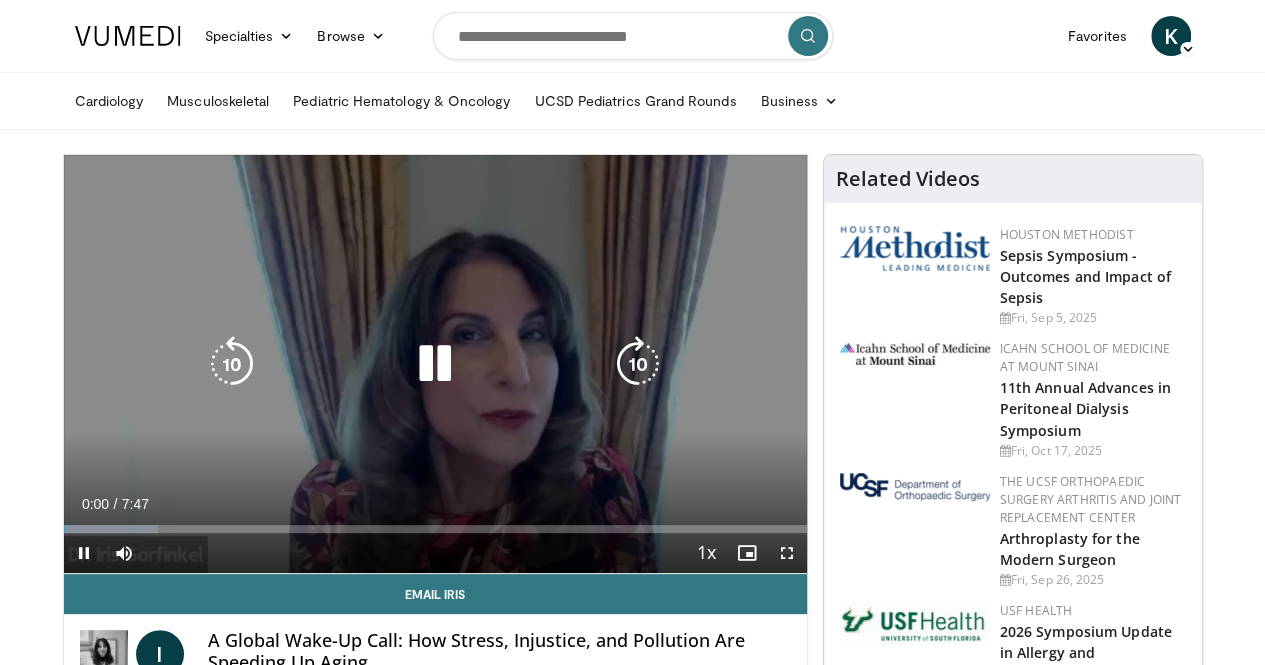 click at bounding box center [232, 364] 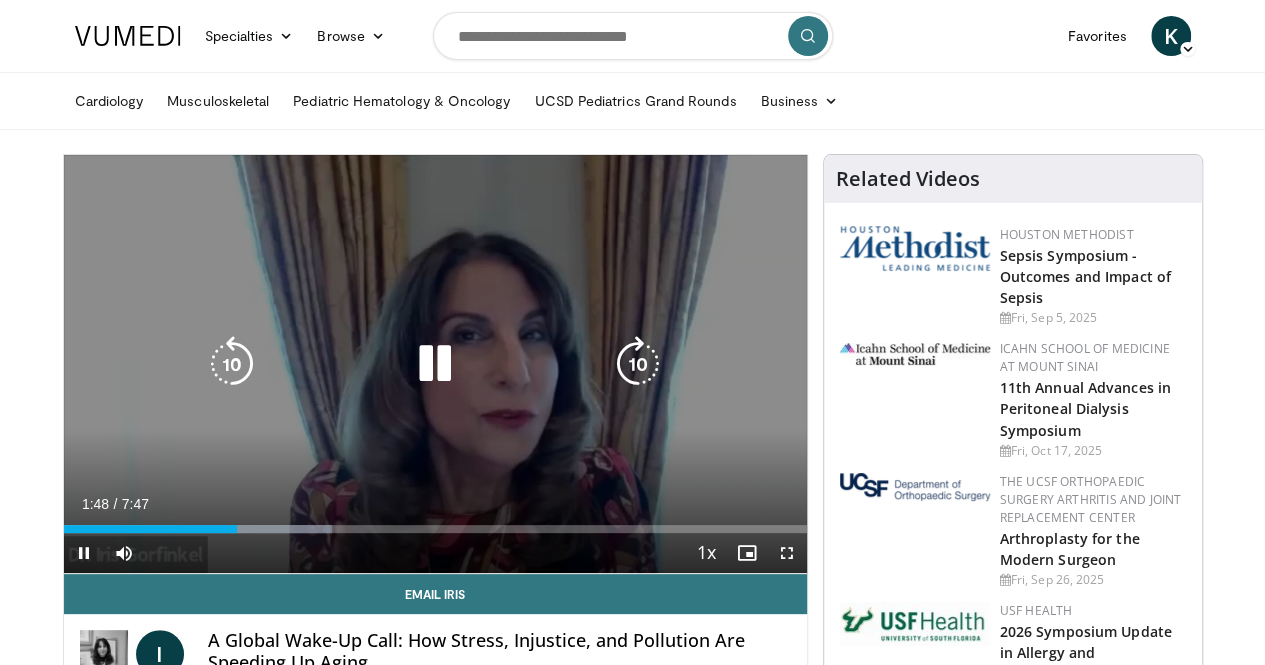 click at bounding box center [435, 364] 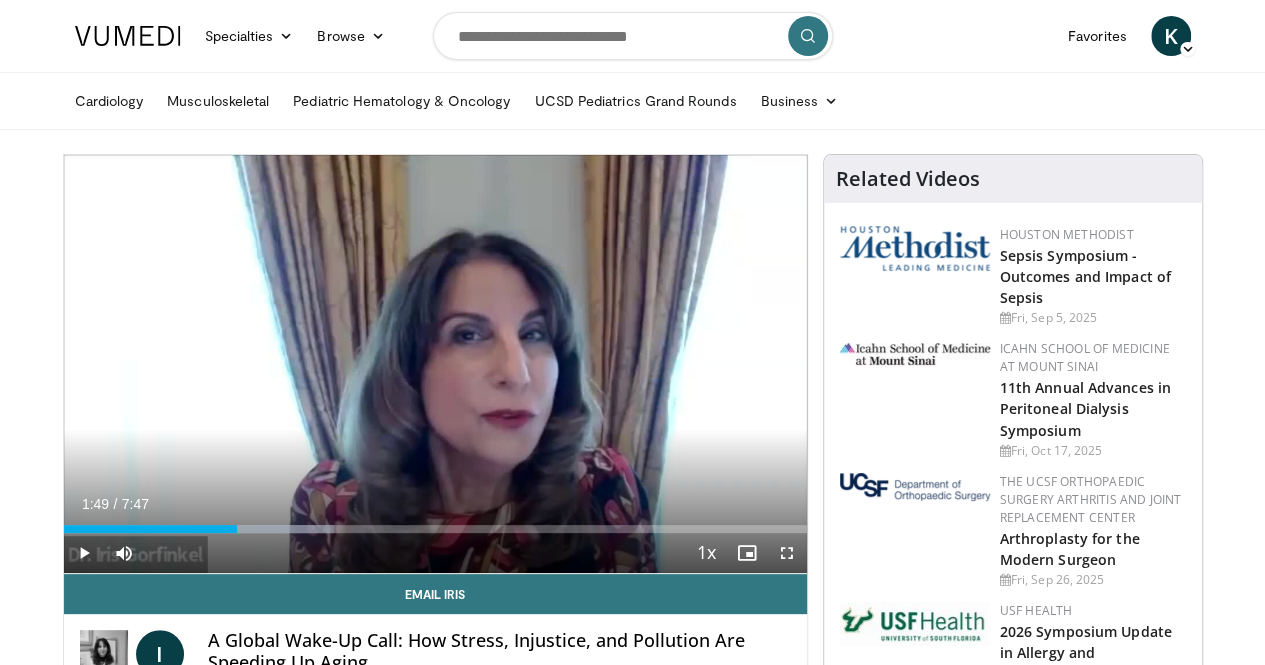 click on "10 seconds
Tap to unmute" at bounding box center (435, 364) 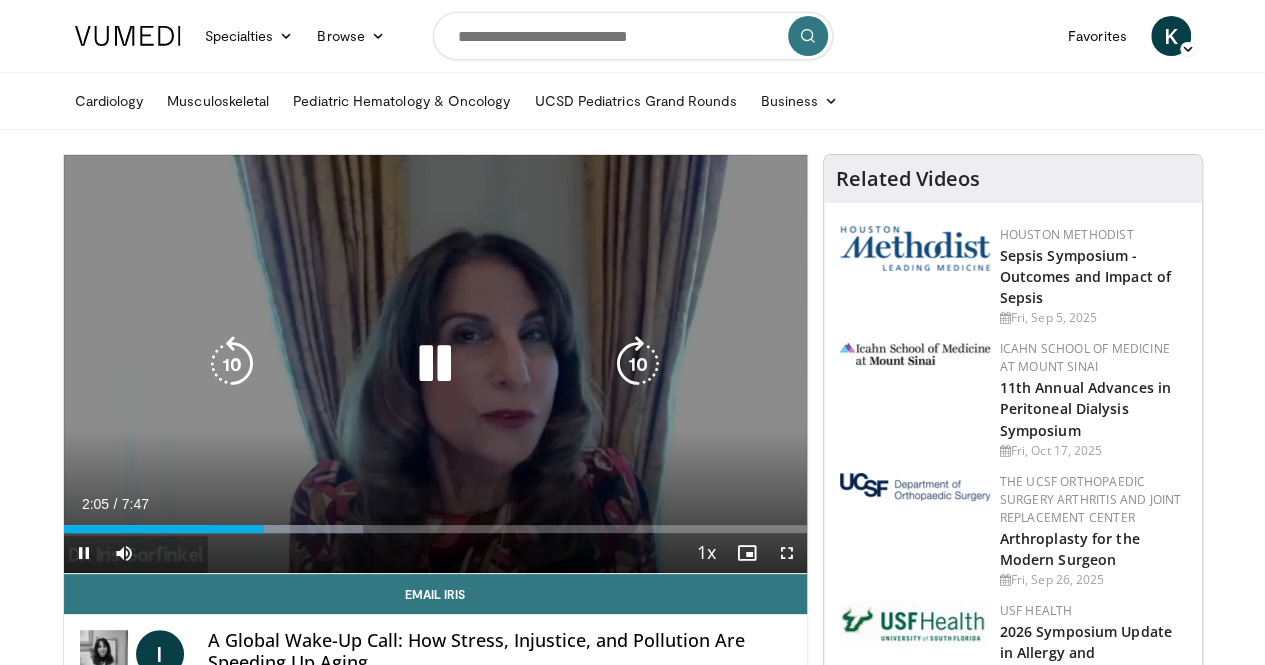 click at bounding box center [232, 364] 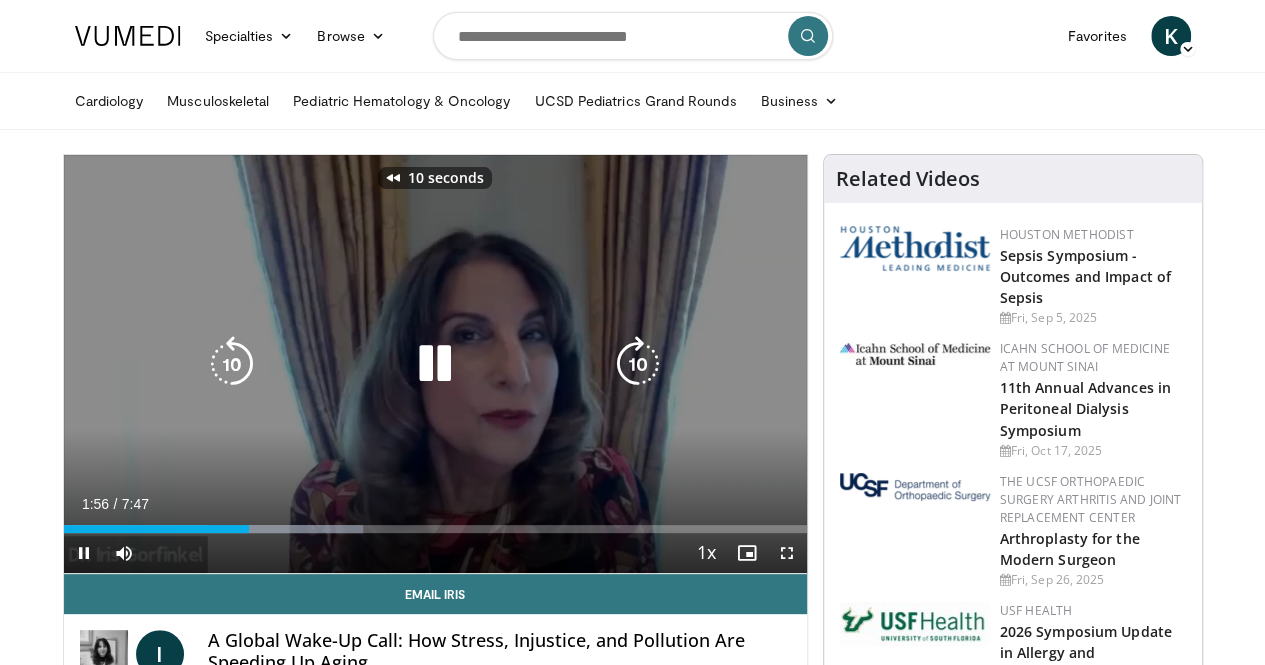 drag, startPoint x: 210, startPoint y: 391, endPoint x: 198, endPoint y: 384, distance: 13.892444 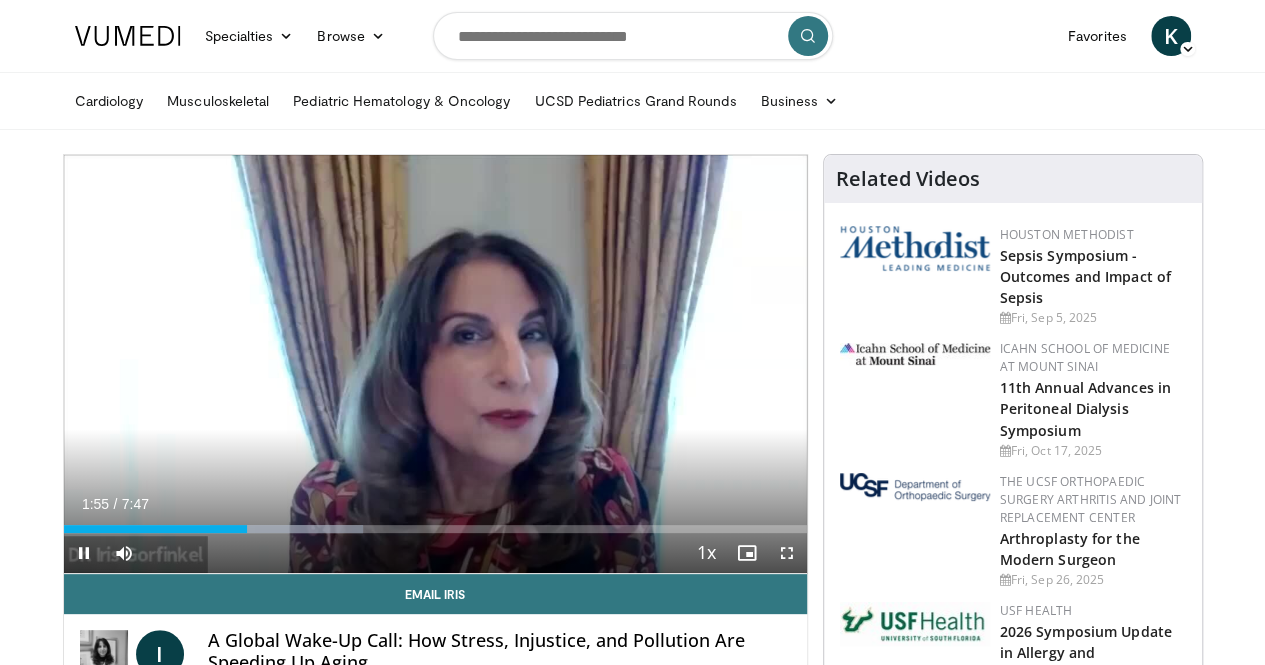 click on "20 seconds
Tap to unmute" at bounding box center [435, 364] 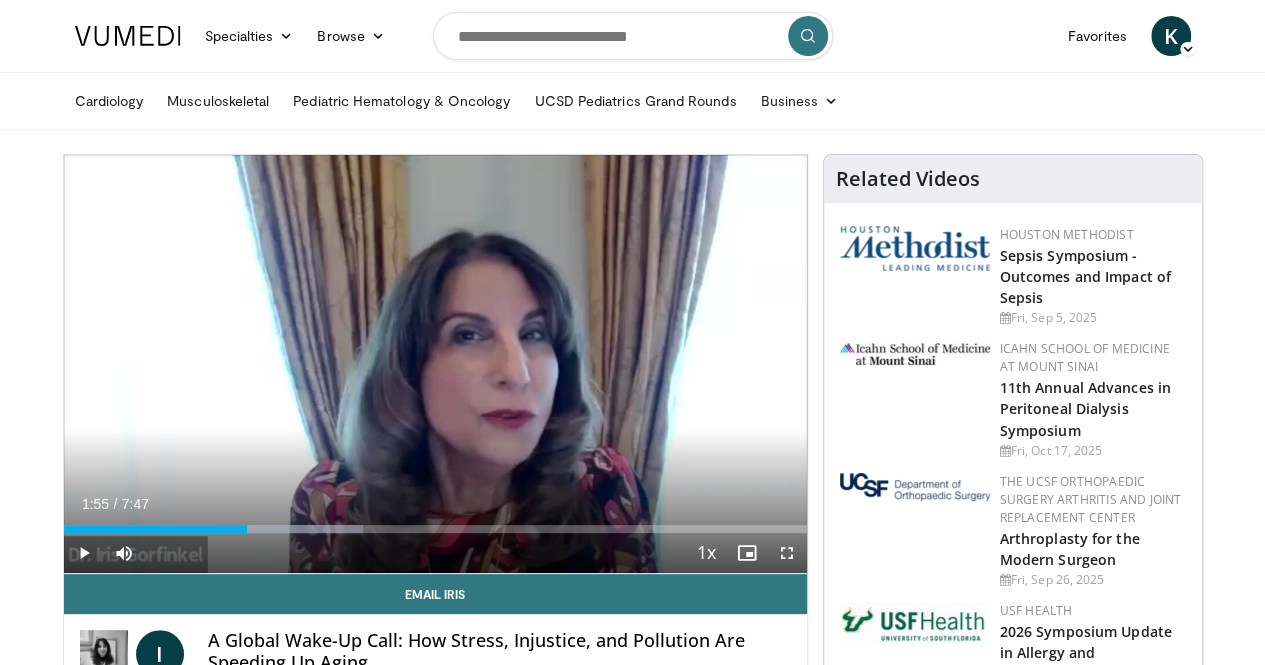click on "20 seconds
Tap to unmute" at bounding box center (435, 364) 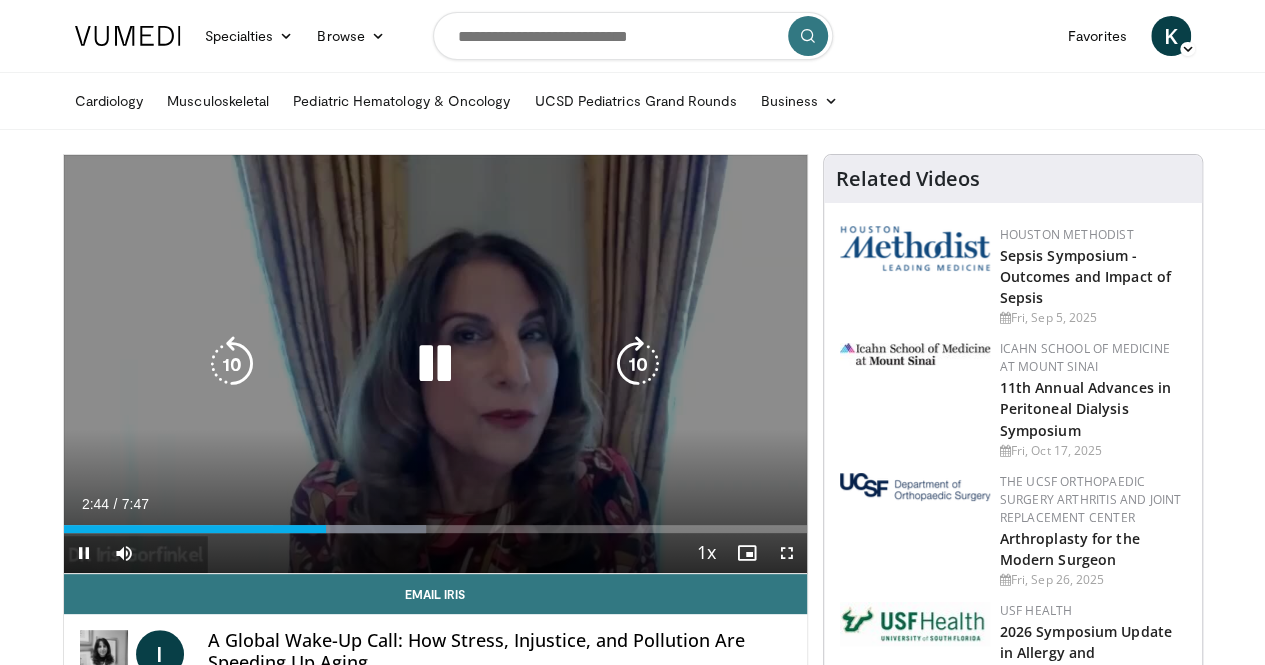 click at bounding box center (435, 364) 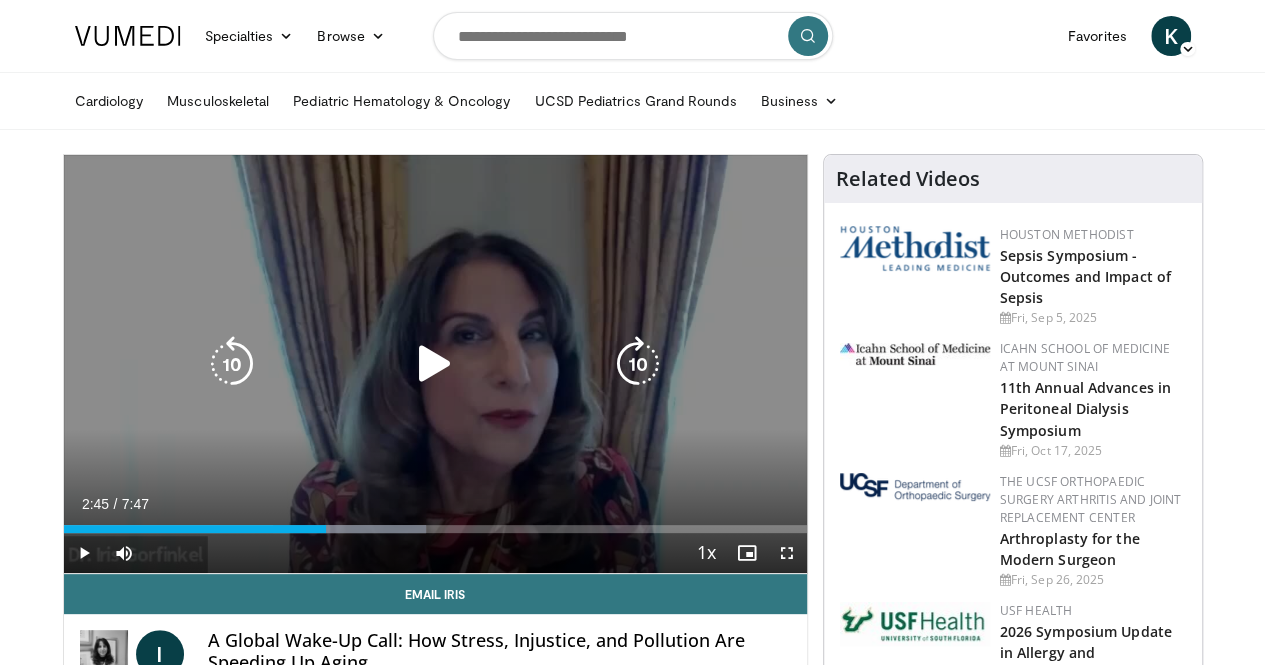 click at bounding box center (232, 364) 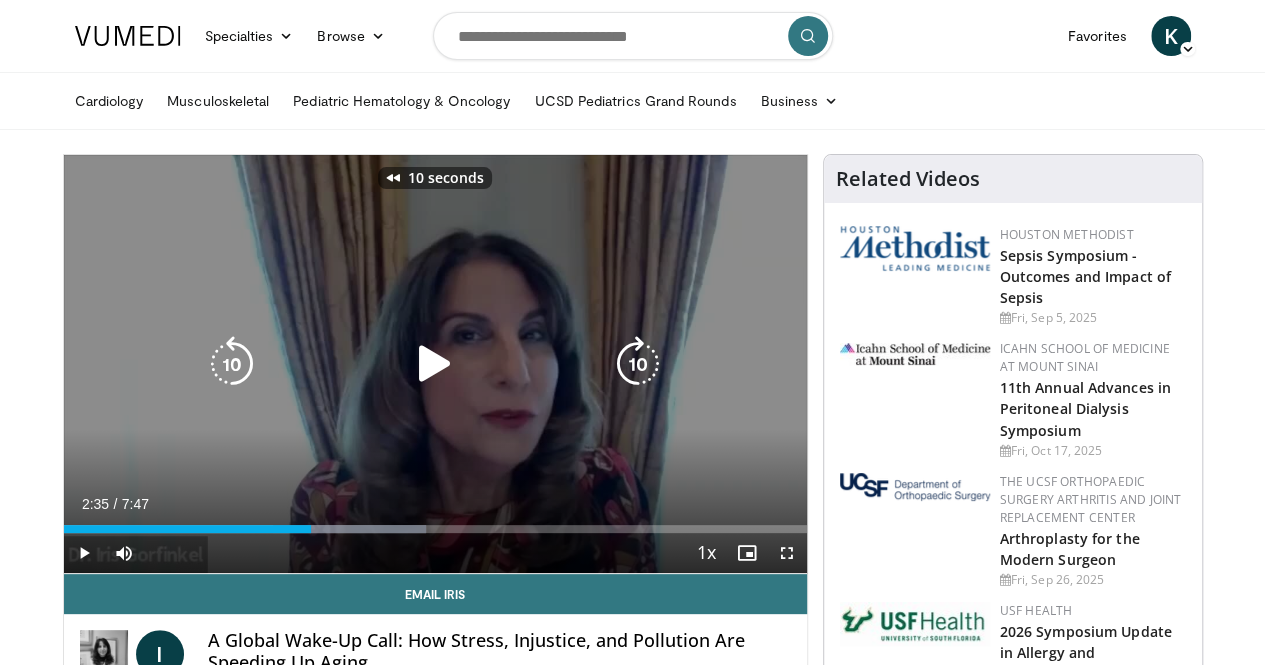 click at bounding box center (435, 364) 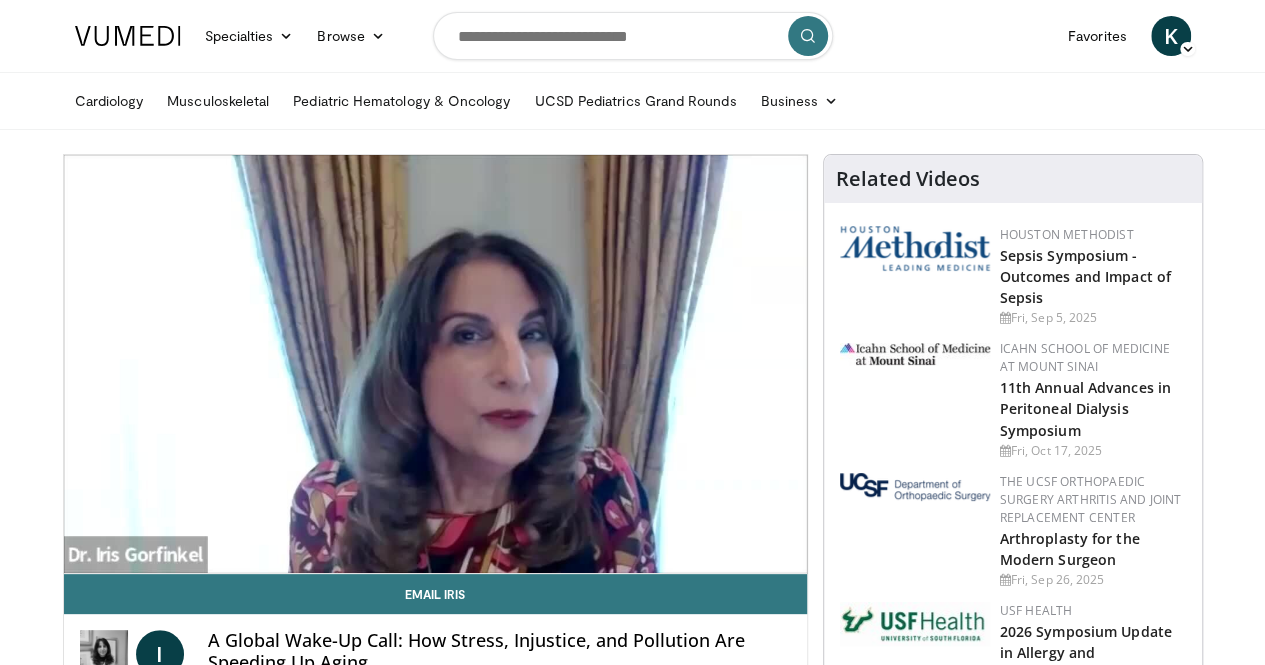click on "10 seconds
Tap to unmute" at bounding box center (435, 364) 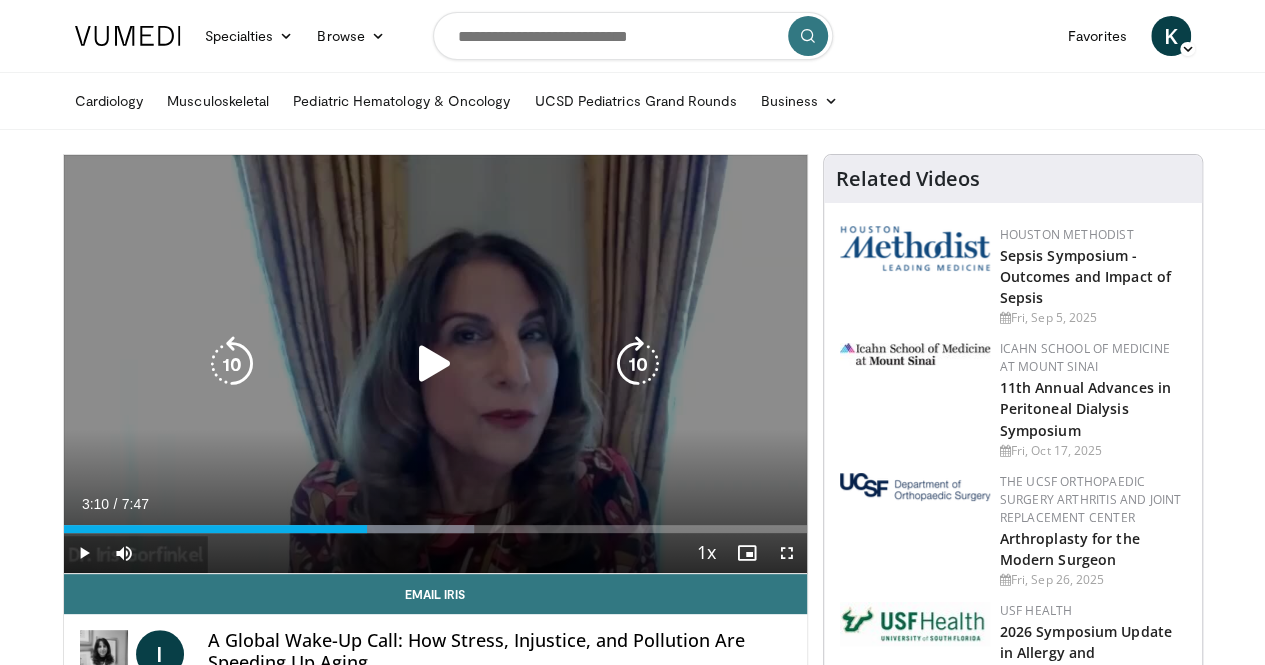 click at bounding box center [435, 364] 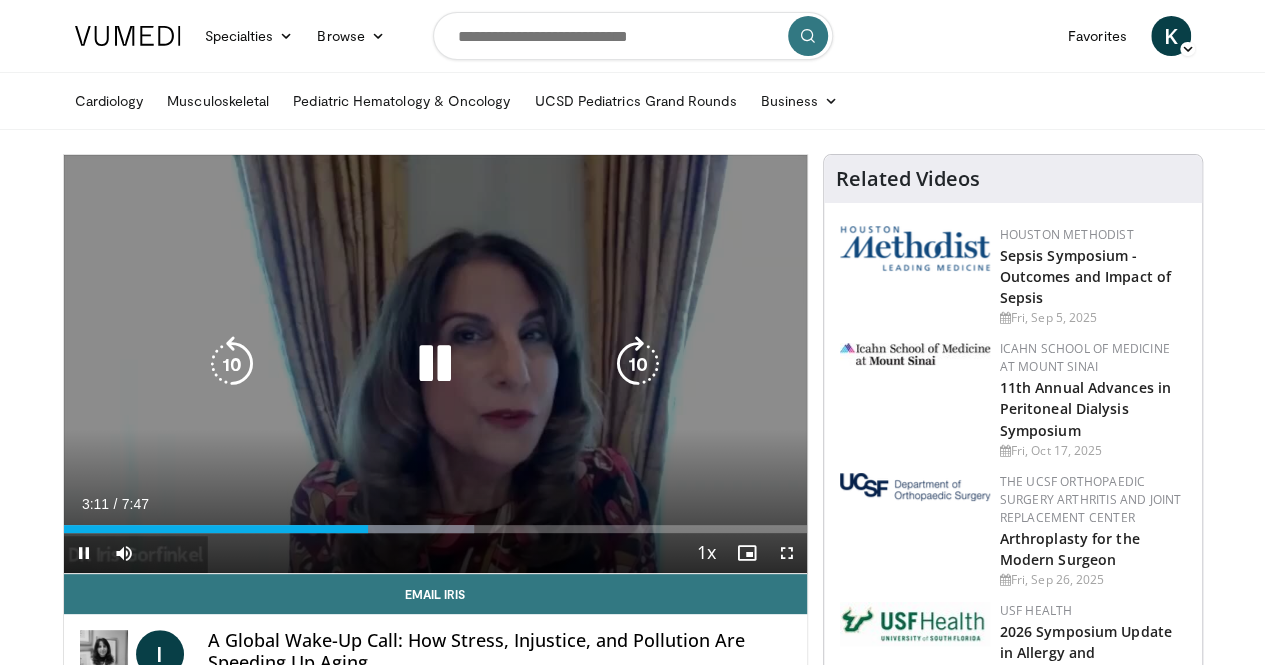 click at bounding box center (435, 364) 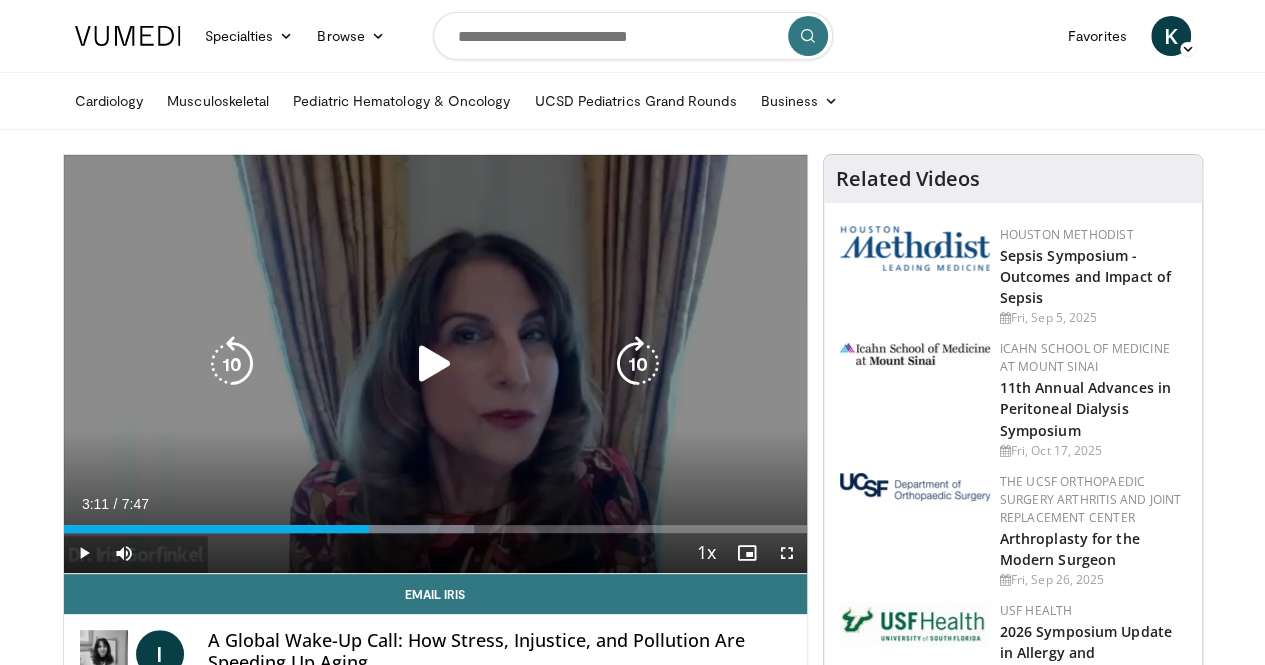 click at bounding box center (232, 364) 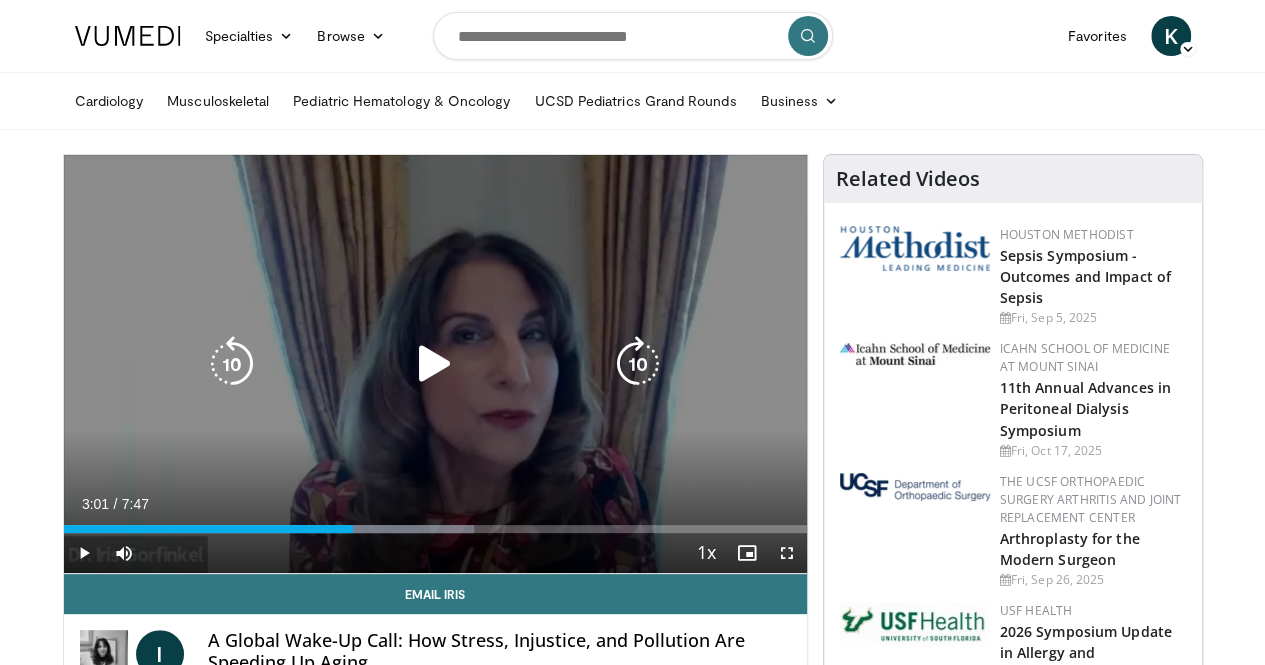 click at bounding box center (435, 364) 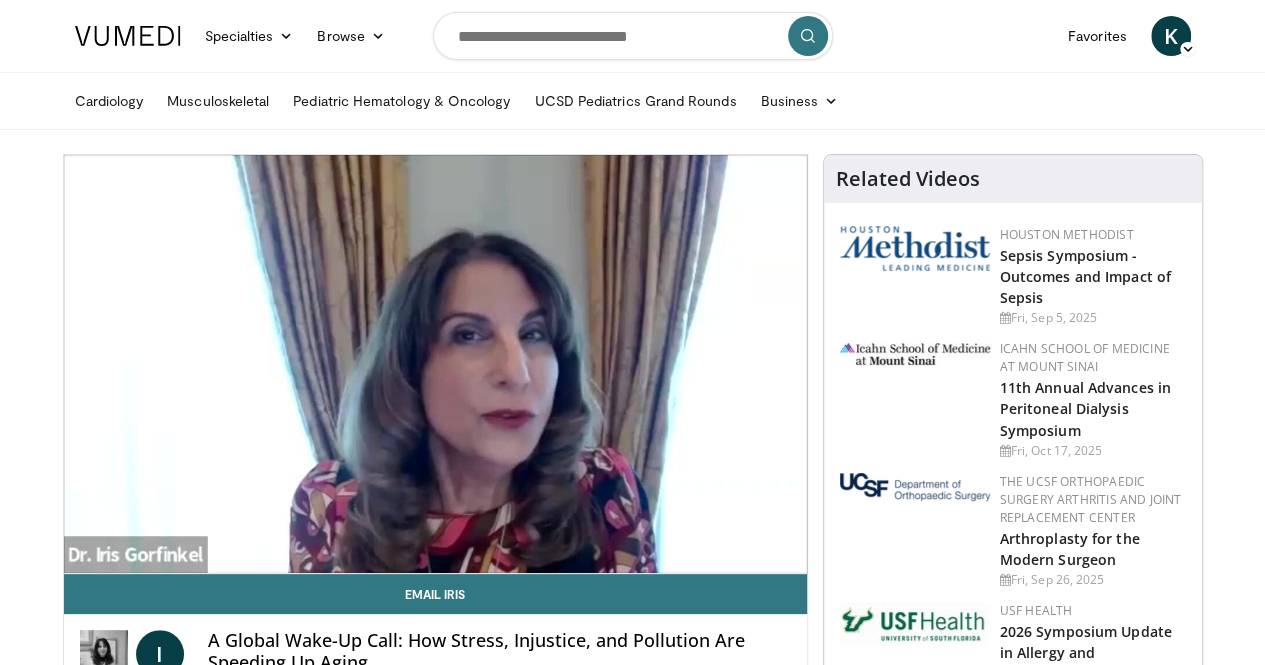 click on "10 seconds
Tap to unmute" at bounding box center (435, 364) 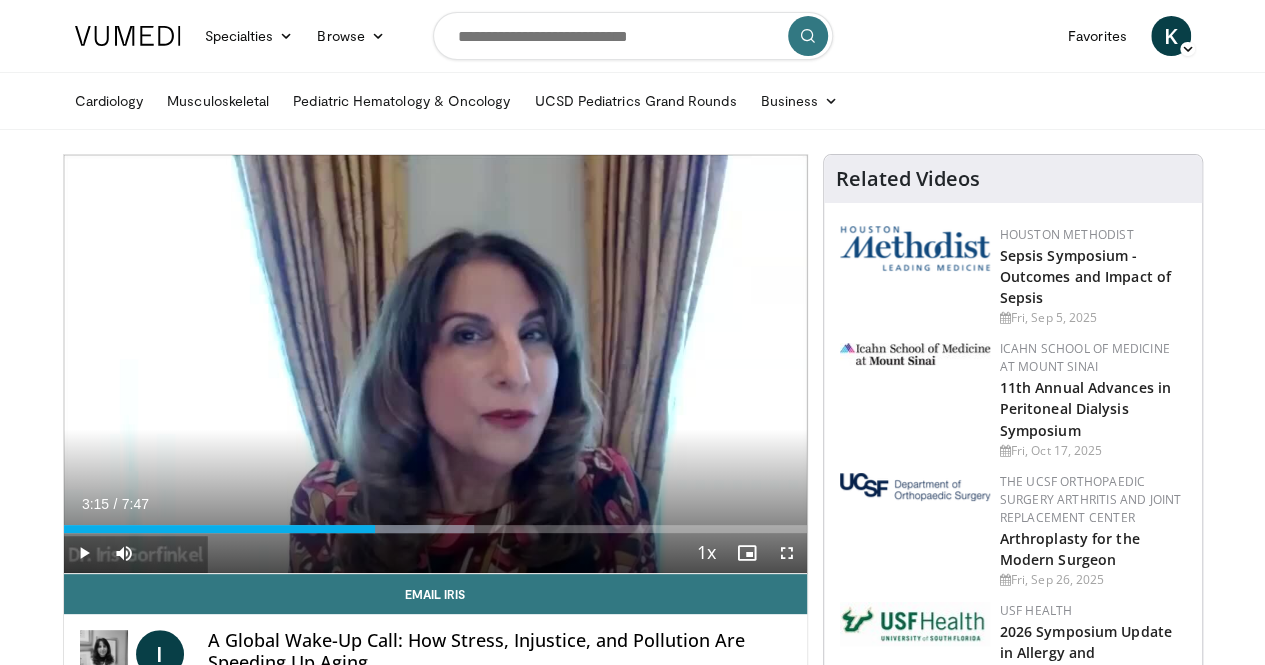 click on "10 seconds
Tap to unmute" at bounding box center (435, 364) 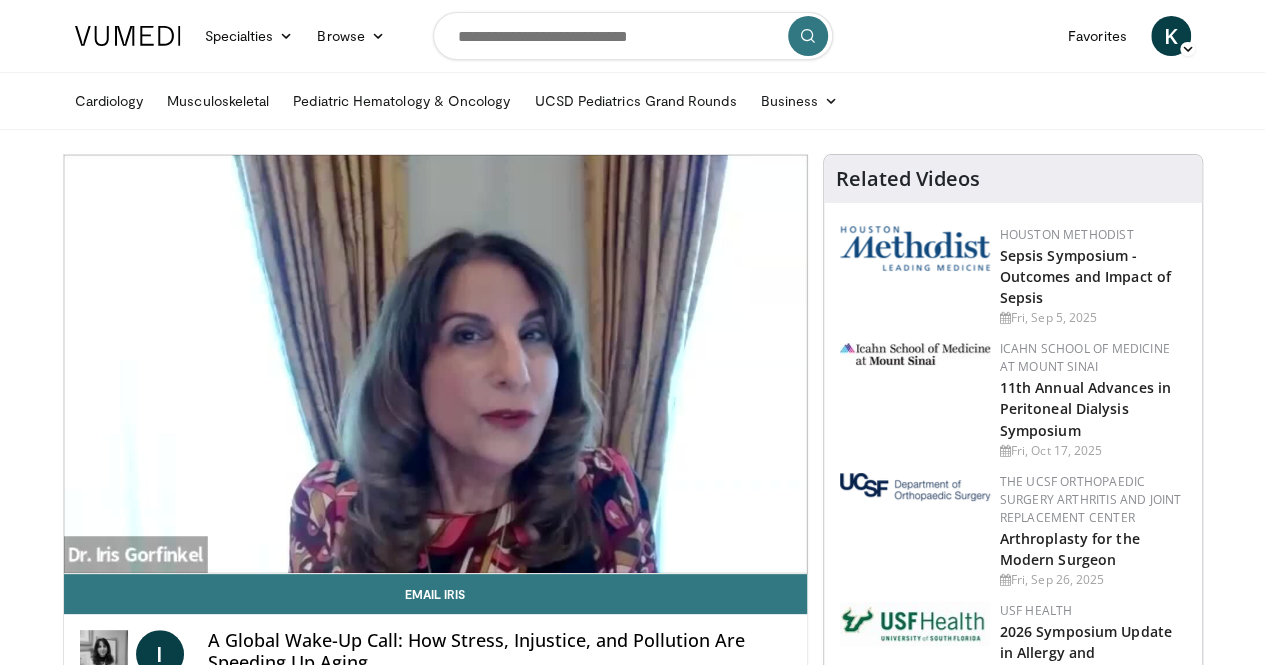 click on "10 seconds
Tap to unmute" at bounding box center [435, 364] 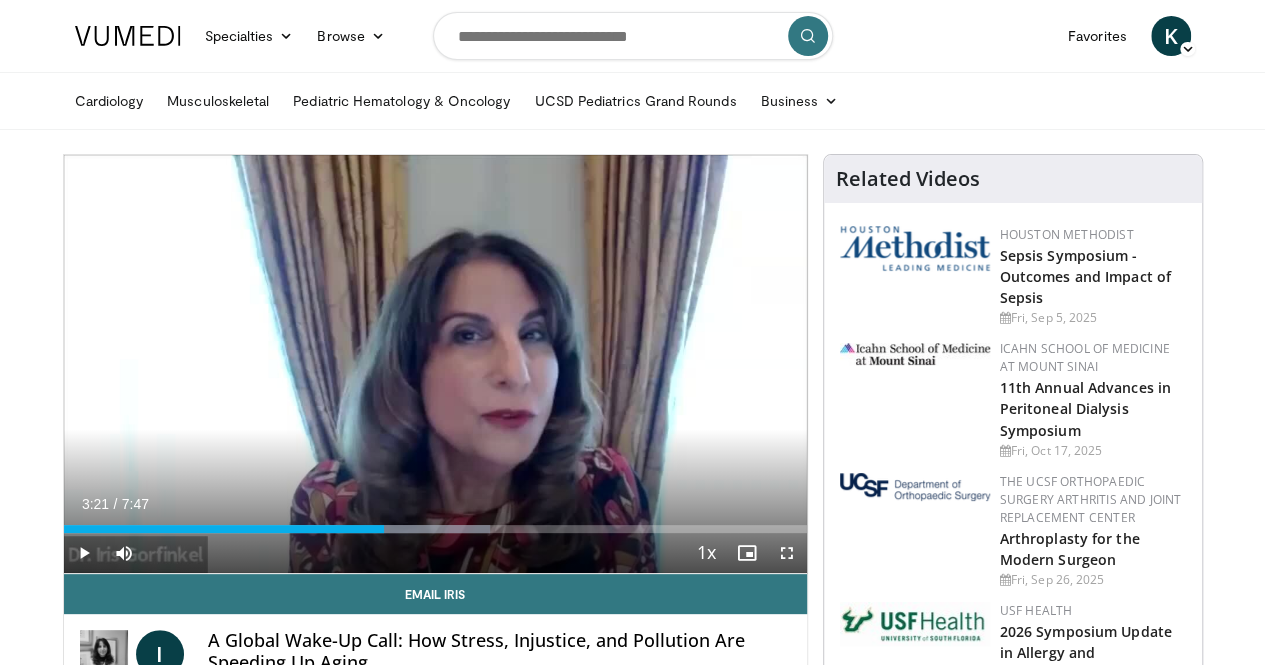click on "10 seconds
Tap to unmute" at bounding box center [435, 364] 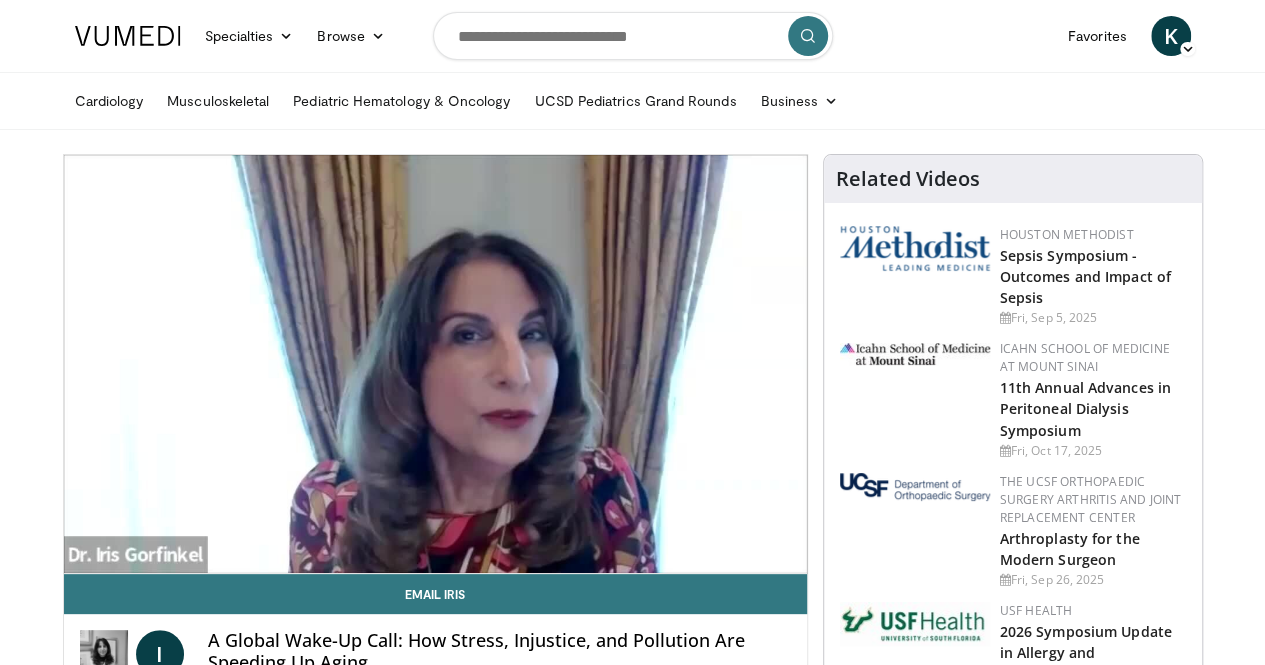 click on "10 seconds
Tap to unmute" at bounding box center (435, 364) 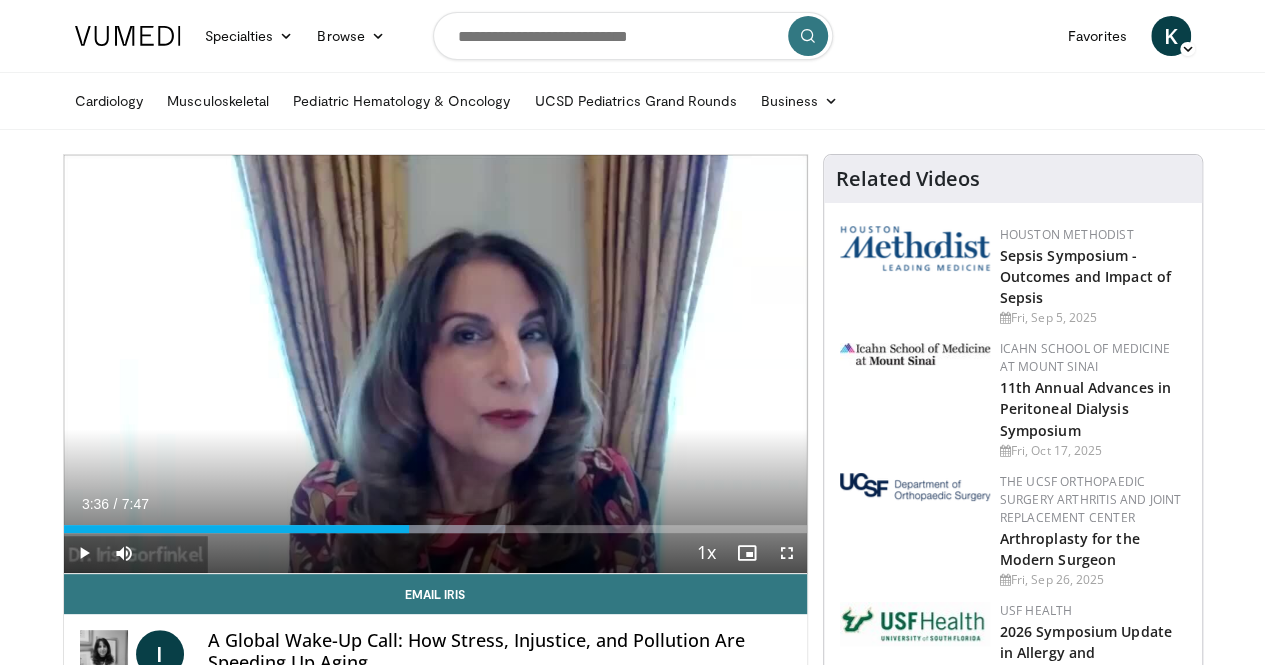 click on "10 seconds
Tap to unmute" at bounding box center [435, 364] 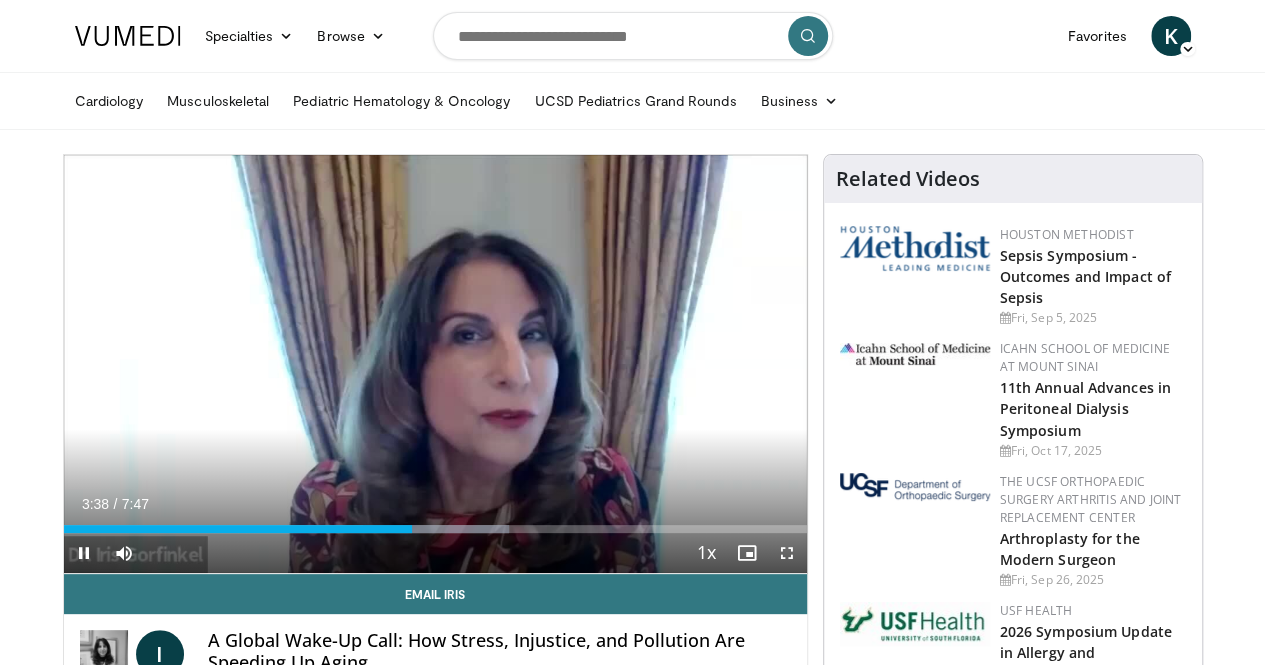 click on "10 seconds
Tap to unmute" at bounding box center (435, 364) 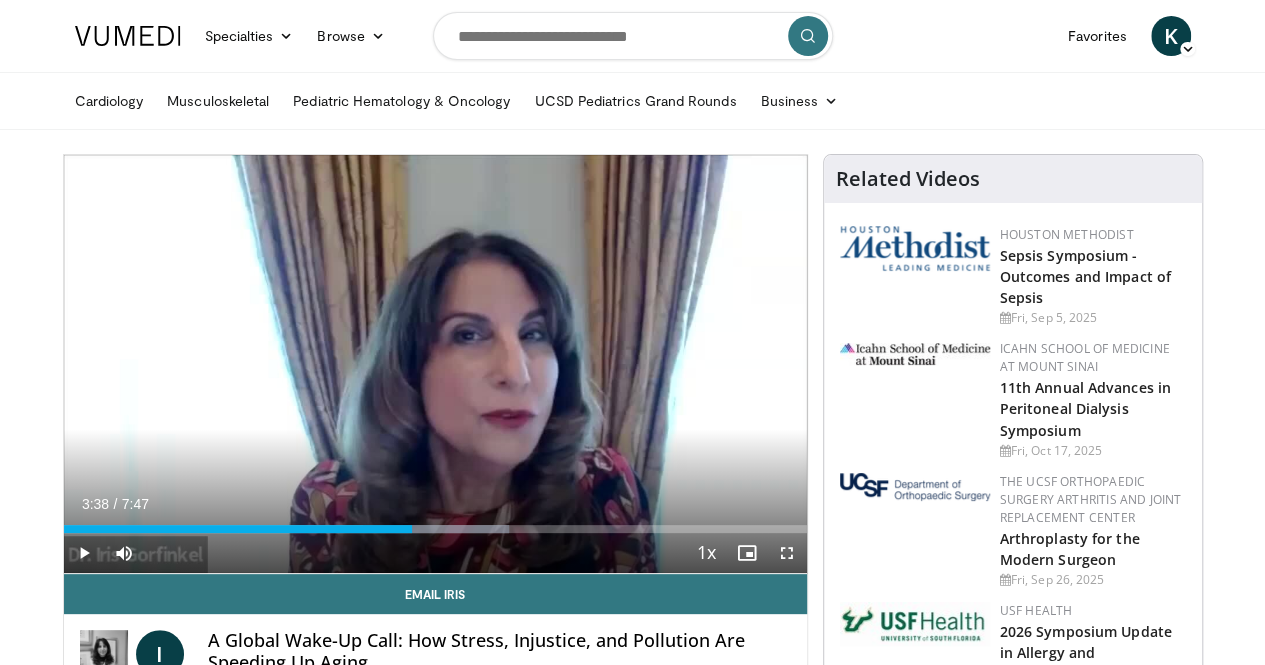 click on "10 seconds
Tap to unmute" at bounding box center (435, 364) 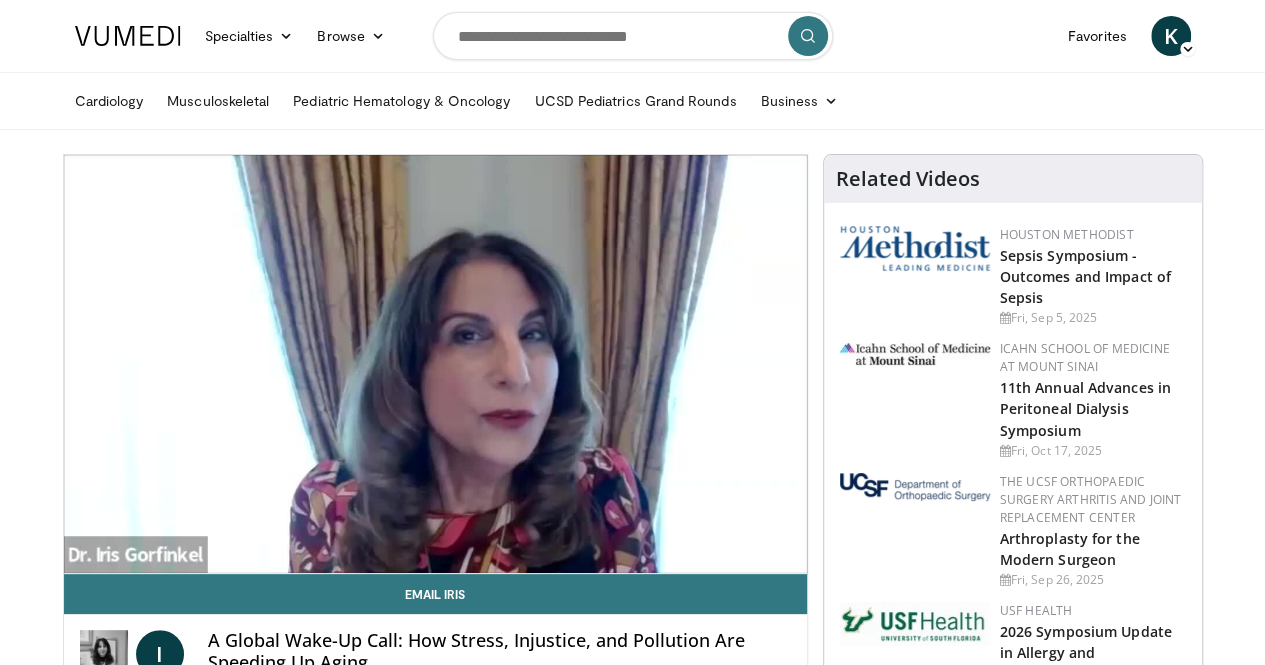 click on "10 seconds
Tap to unmute" at bounding box center [435, 364] 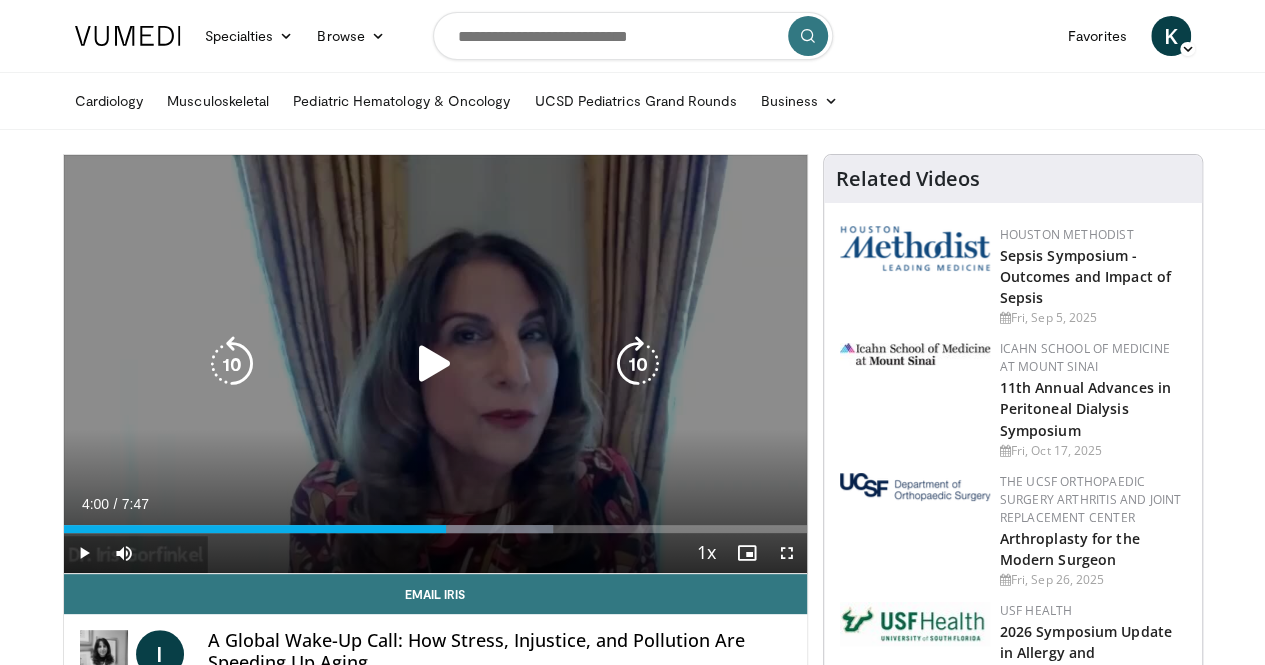 click at bounding box center [435, 364] 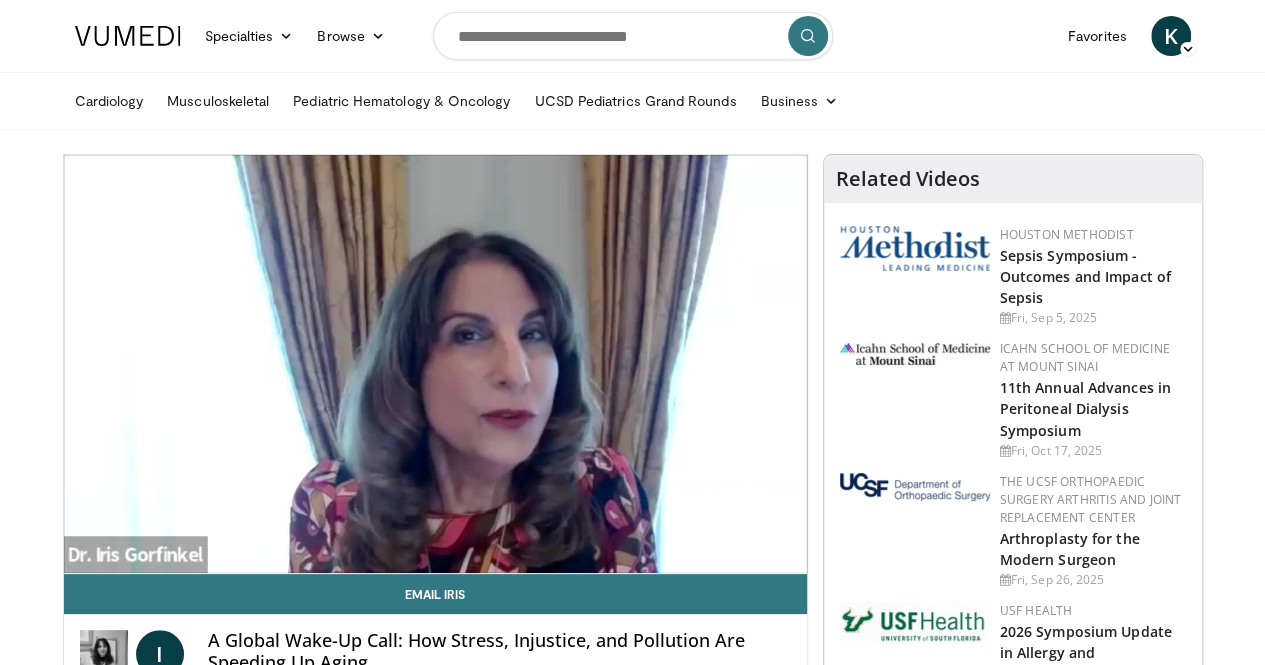 click on "10 seconds
Tap to unmute" at bounding box center (435, 364) 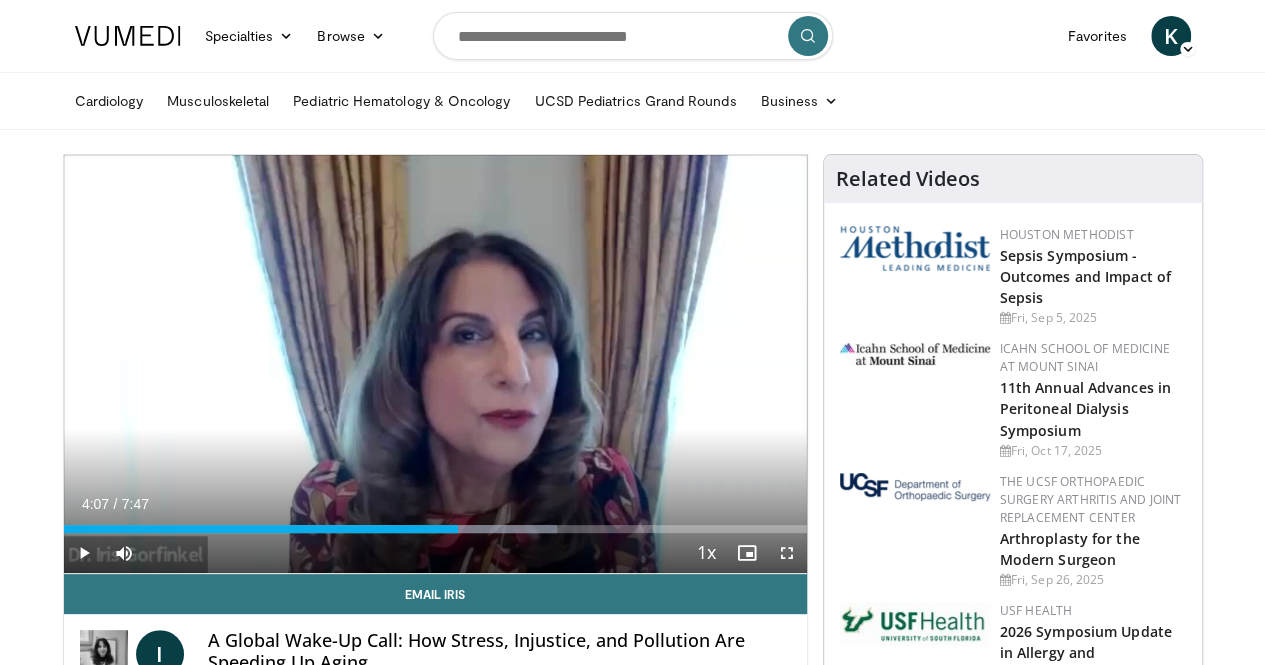 click on "10 seconds
Tap to unmute" at bounding box center [435, 364] 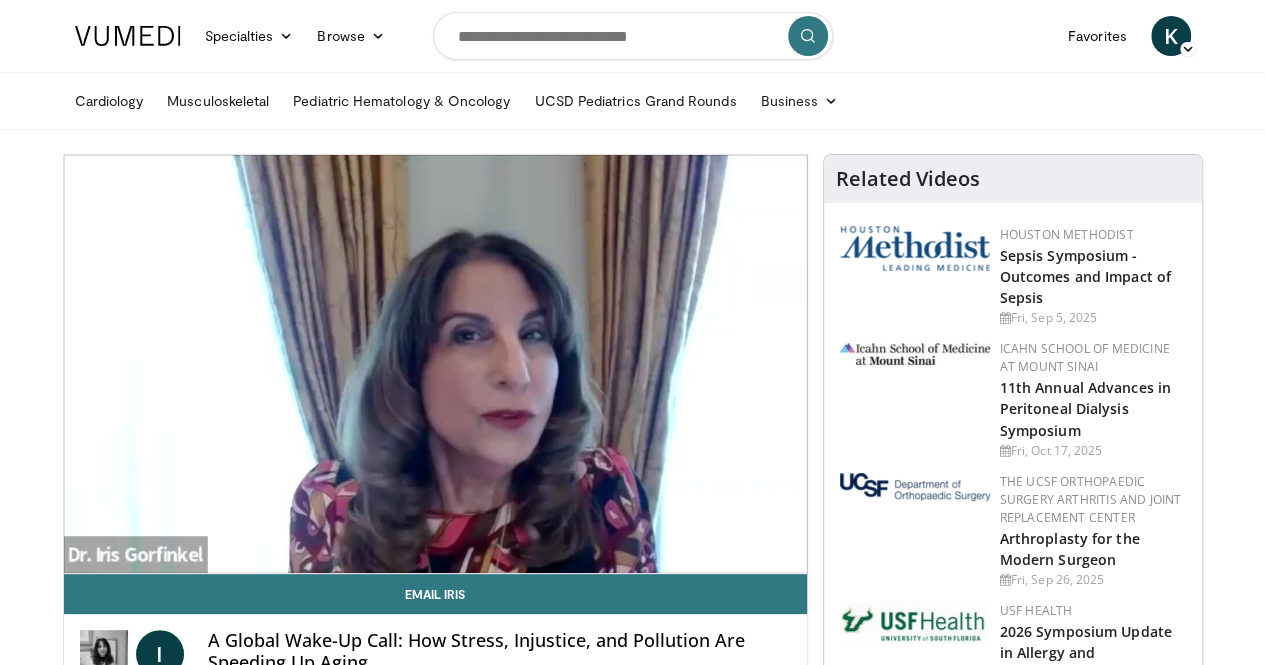 click on "10 seconds
Tap to unmute" at bounding box center [435, 364] 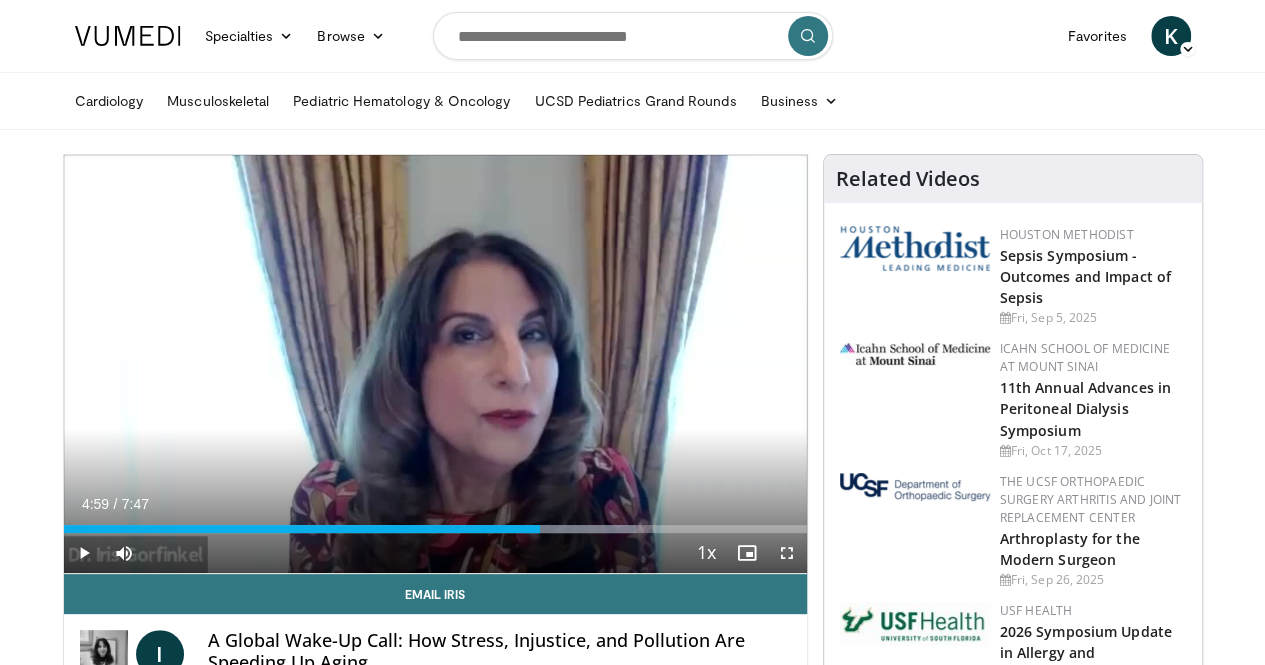 click on "Specialties
Adult & Family Medicine
Allergy, Asthma, Immunology
Anesthesiology
Cardiology
Dental
Dermatology
Endocrinology
Gastroenterology & Hepatology
General Surgery
Hematology & Oncology
Infectious Disease
Nephrology
Neurology
Neurosurgery
Obstetrics & Gynecology
Ophthalmology
Oral Maxillofacial
Orthopaedics
Otolaryngology
Pediatrics
Plastic Surgery
Podiatry
Psychiatry
Pulmonology
Radiation Oncology
Radiology
Rheumatology
Urology" at bounding box center [632, 2868] 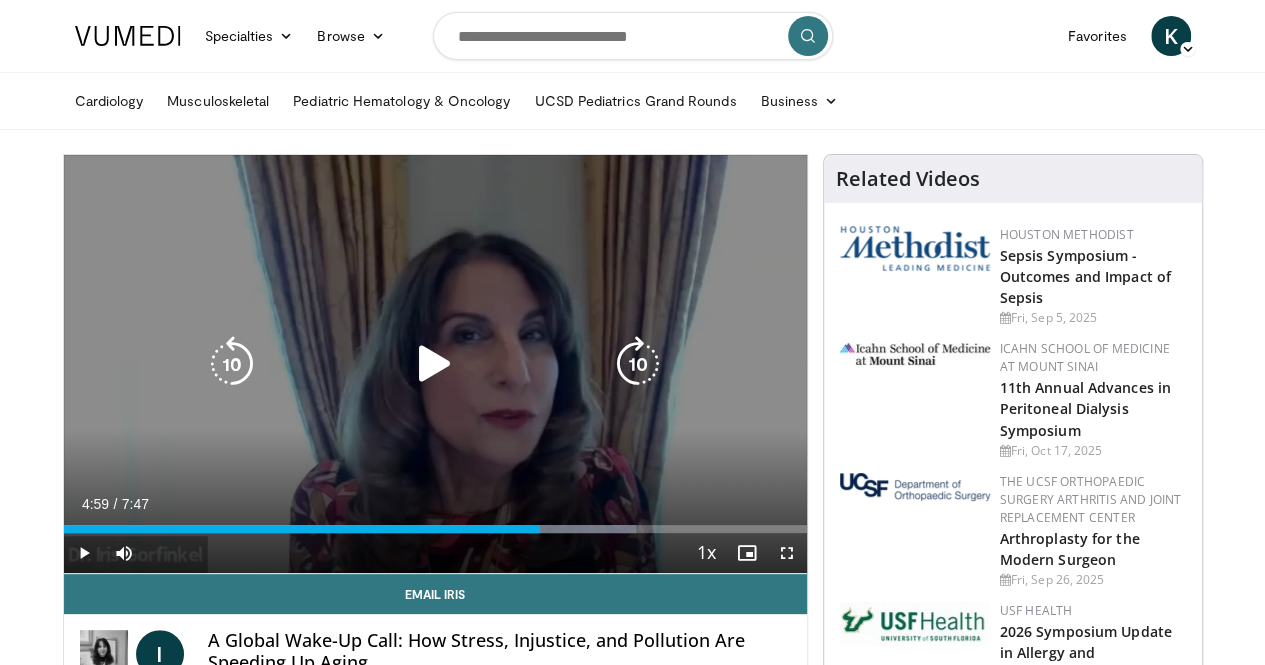 click at bounding box center [435, 364] 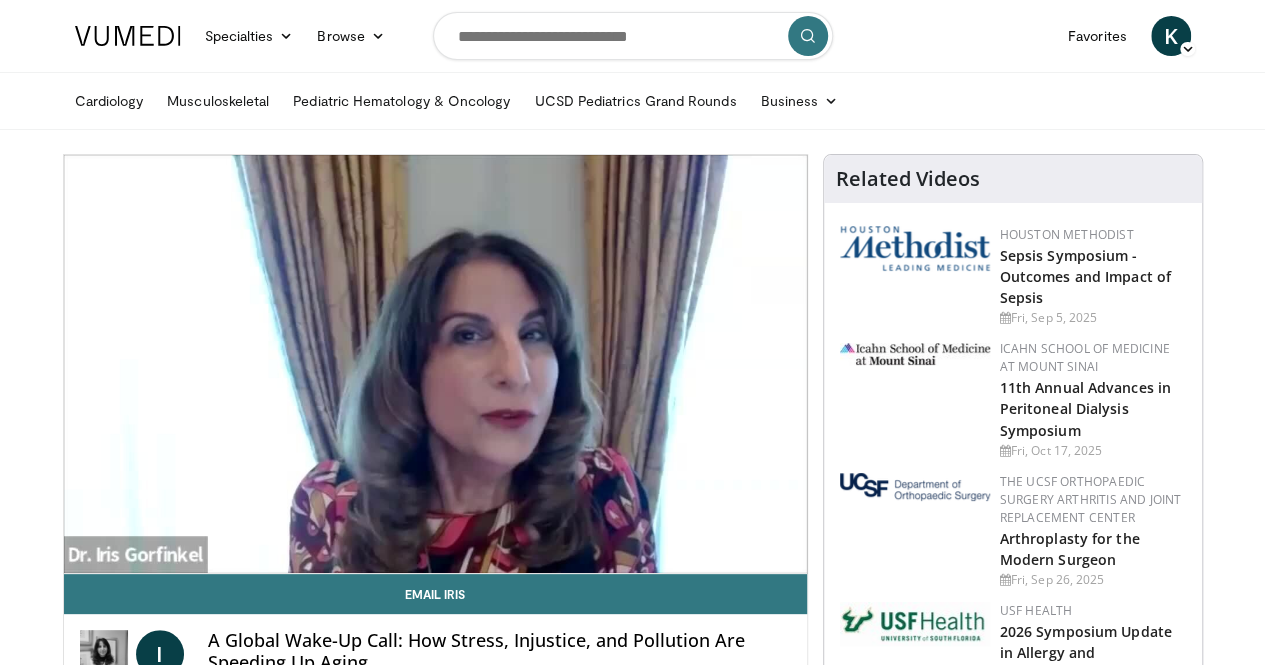 click on "10 seconds
Tap to unmute" at bounding box center [435, 364] 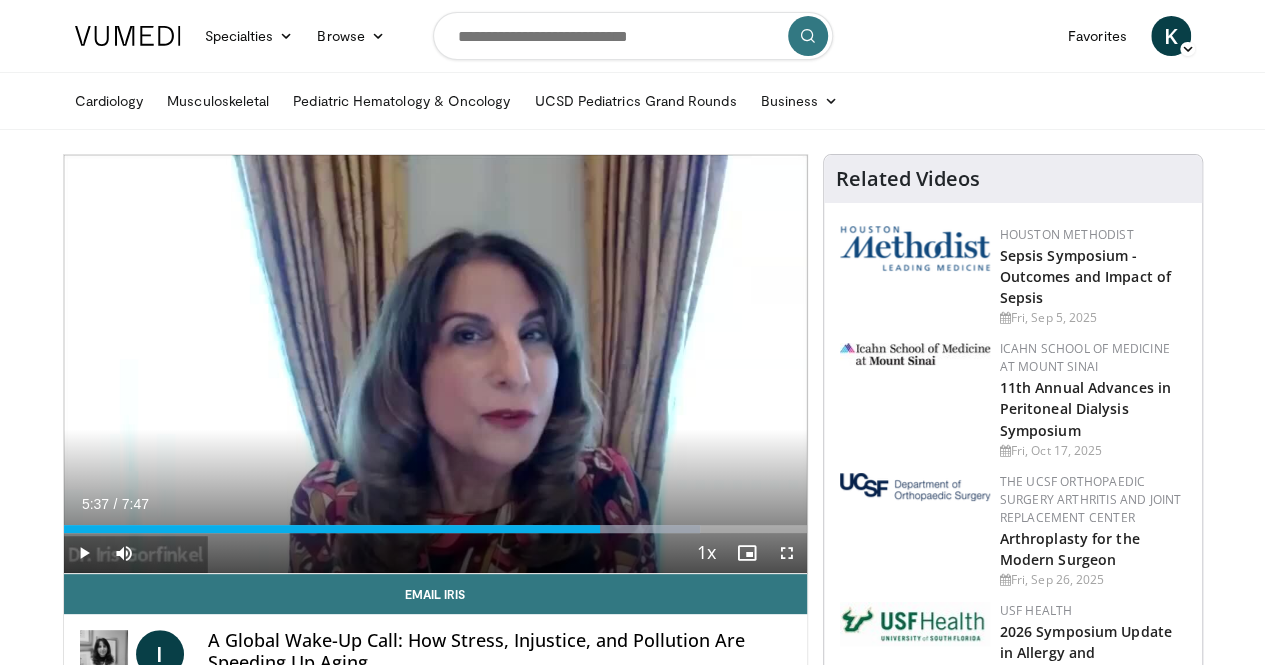 click on "10 seconds
Tap to unmute" at bounding box center [435, 364] 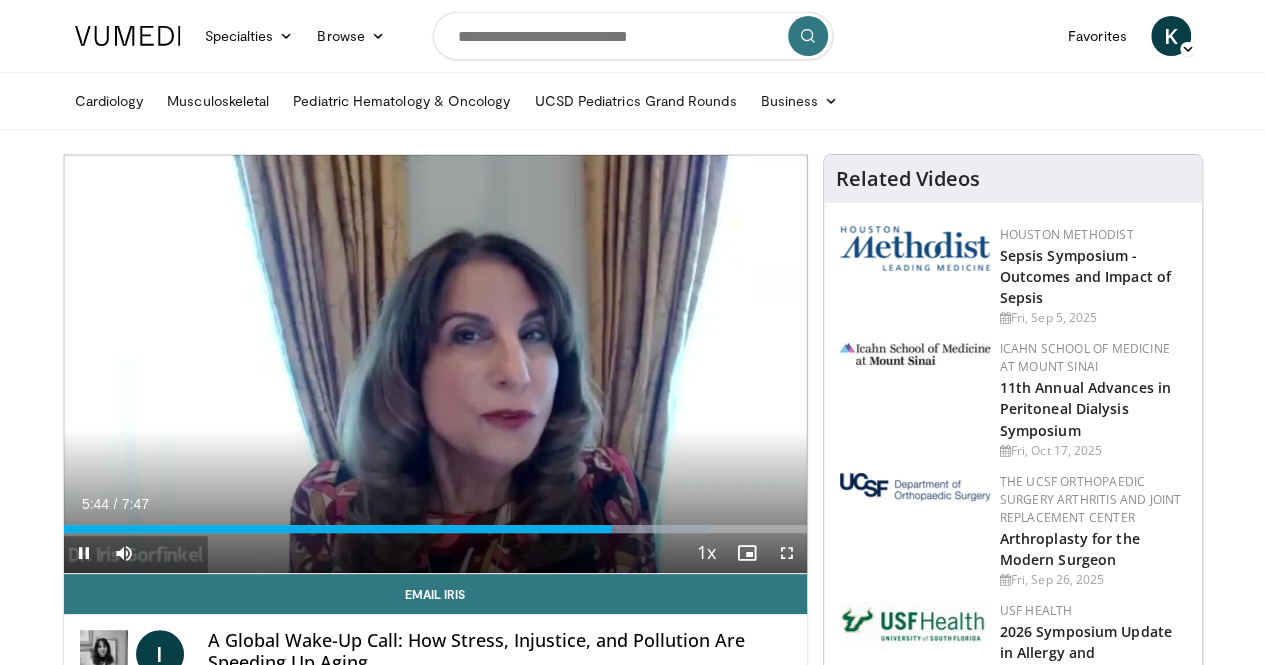 click on "10 seconds
Tap to unmute" at bounding box center (435, 364) 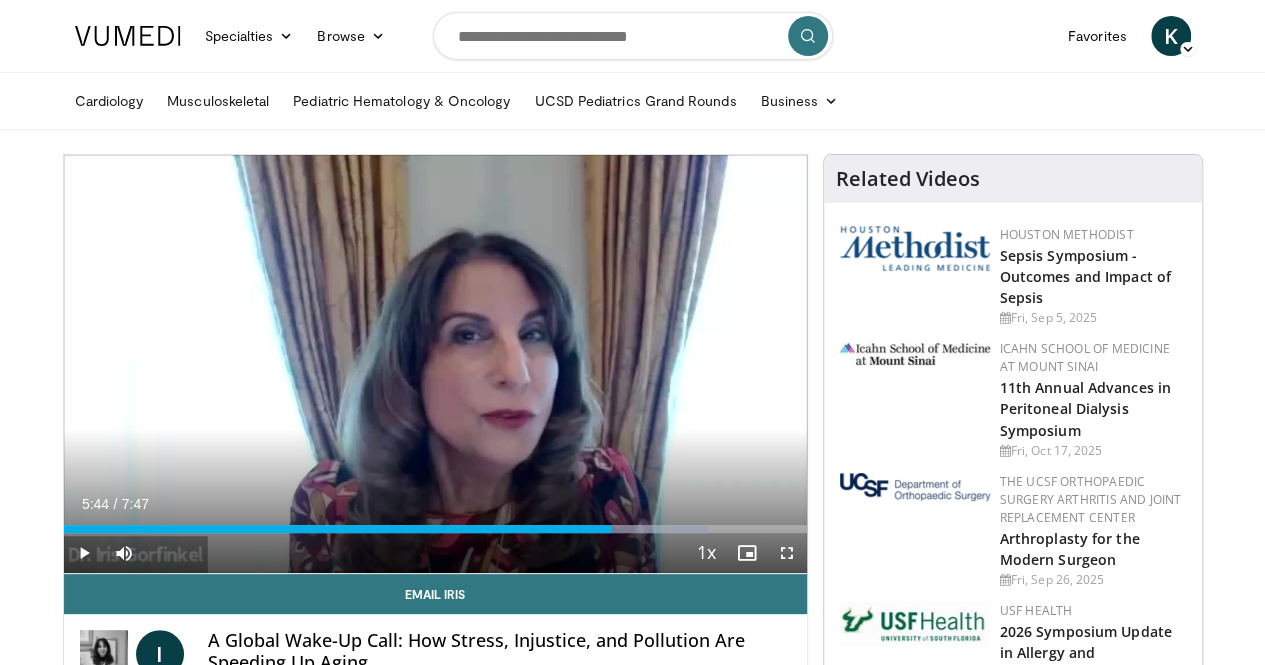 click on "10 seconds
Tap to unmute" at bounding box center [435, 364] 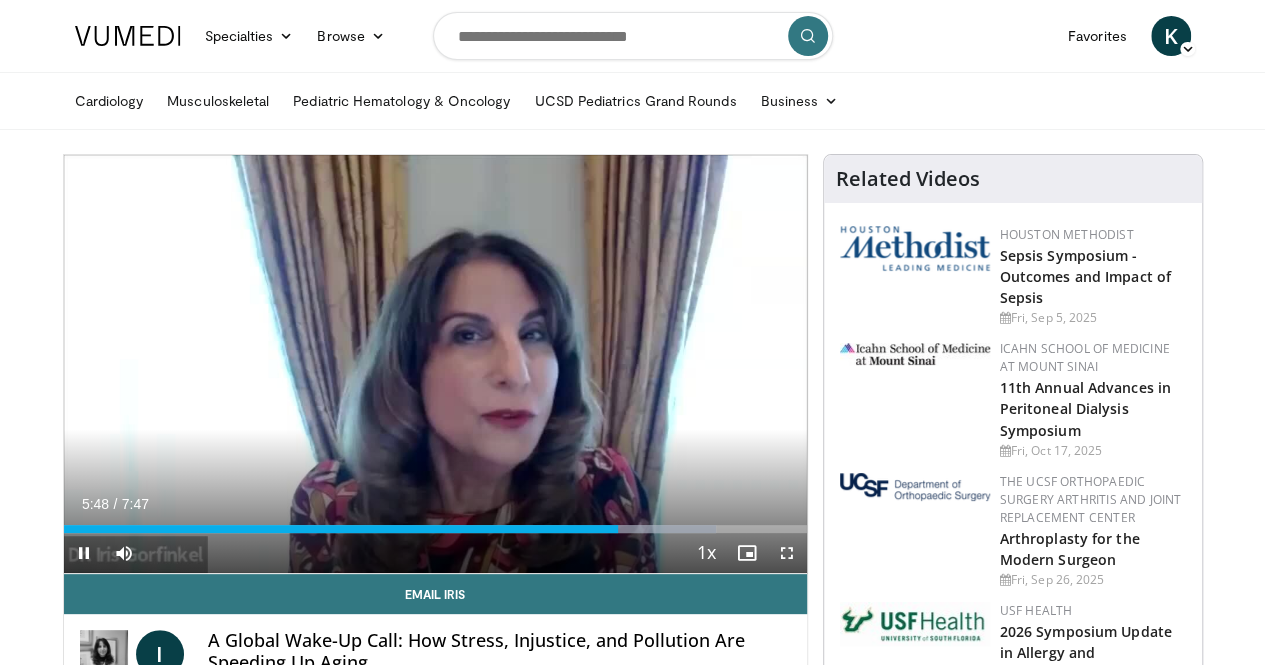 click on "10 seconds
Tap to unmute" at bounding box center (435, 364) 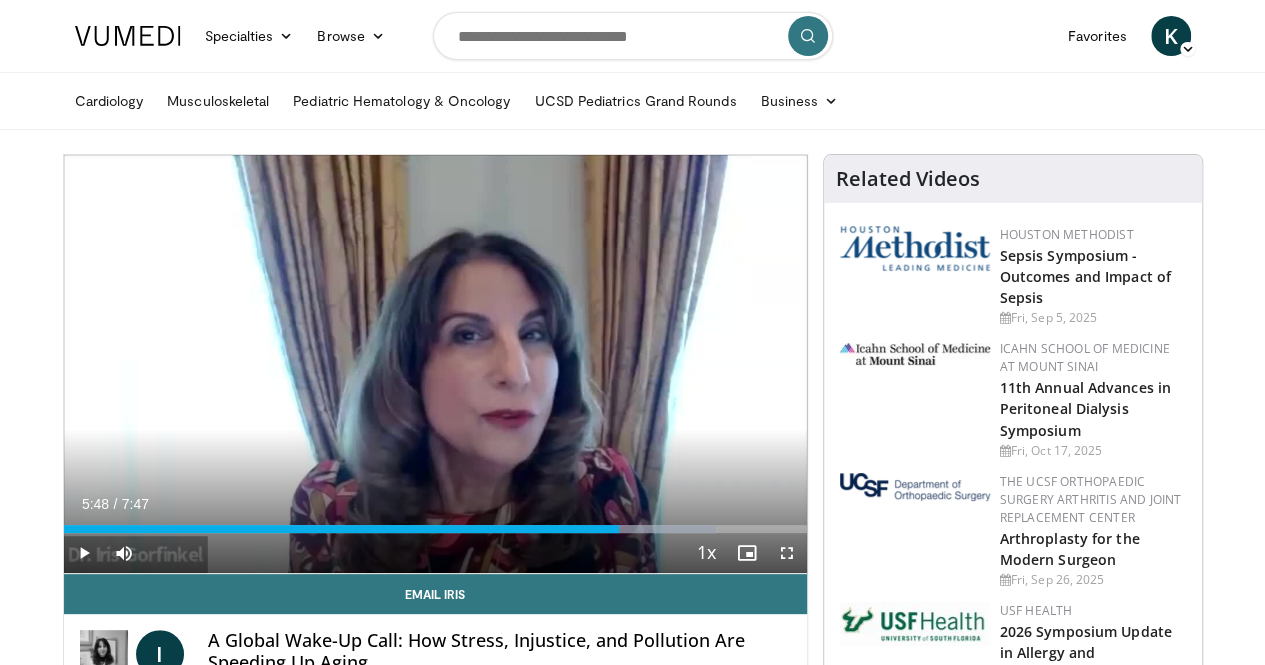 click on "10 seconds
Tap to unmute" at bounding box center [435, 364] 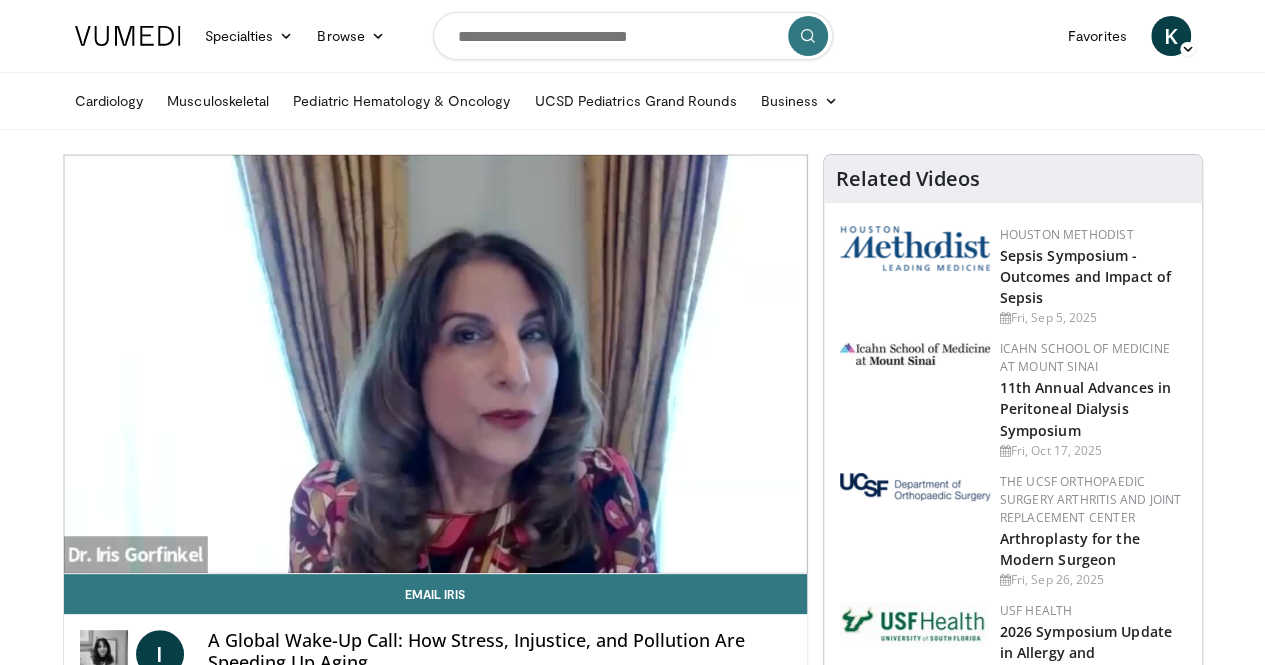 click on "10 seconds
Tap to unmute" at bounding box center (435, 364) 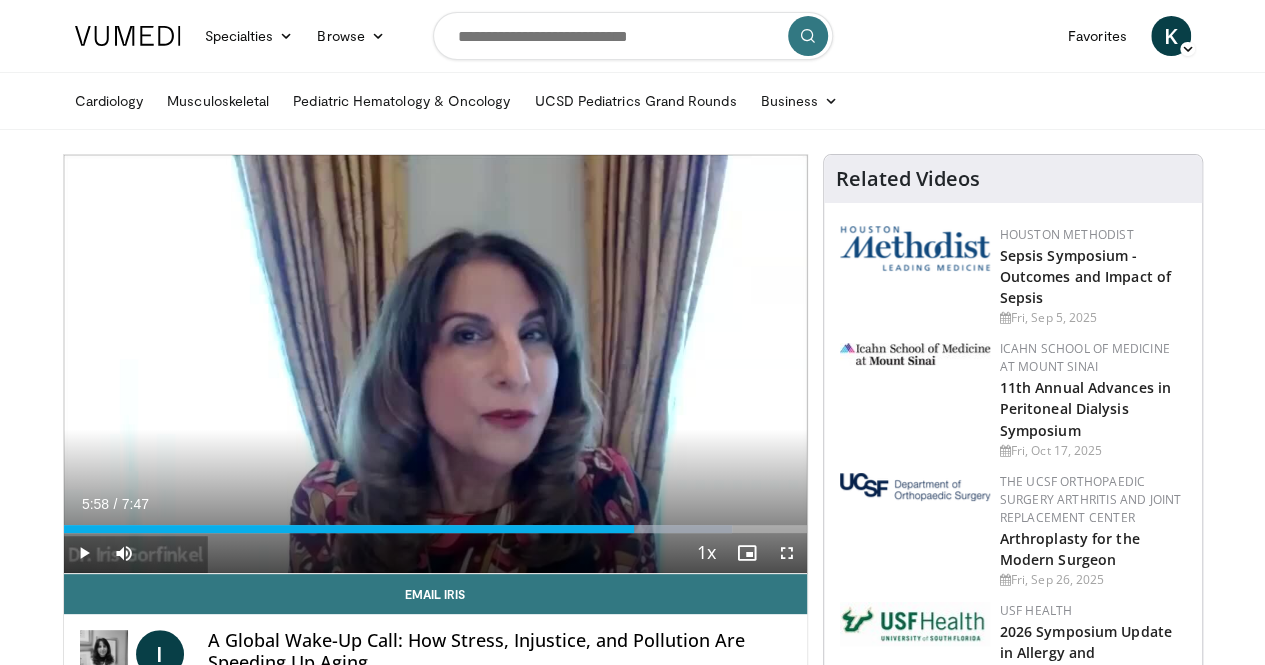 click on "10 seconds
Tap to unmute" at bounding box center (435, 364) 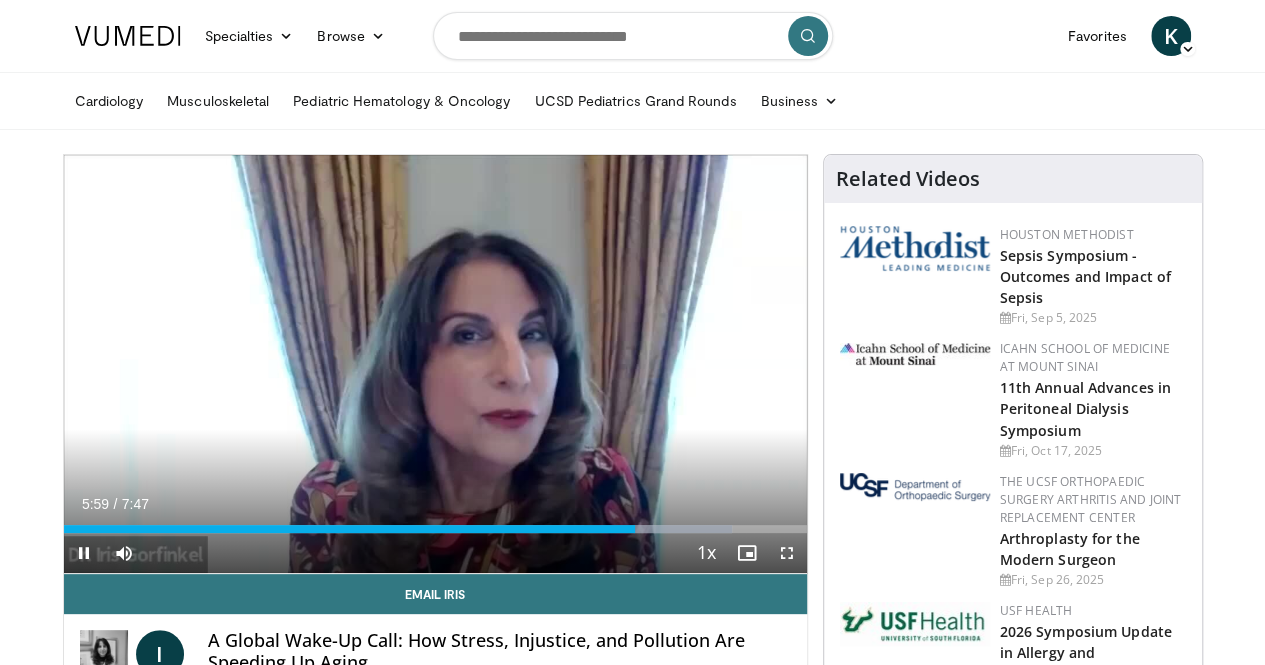 click on "10 seconds
Tap to unmute" at bounding box center (435, 364) 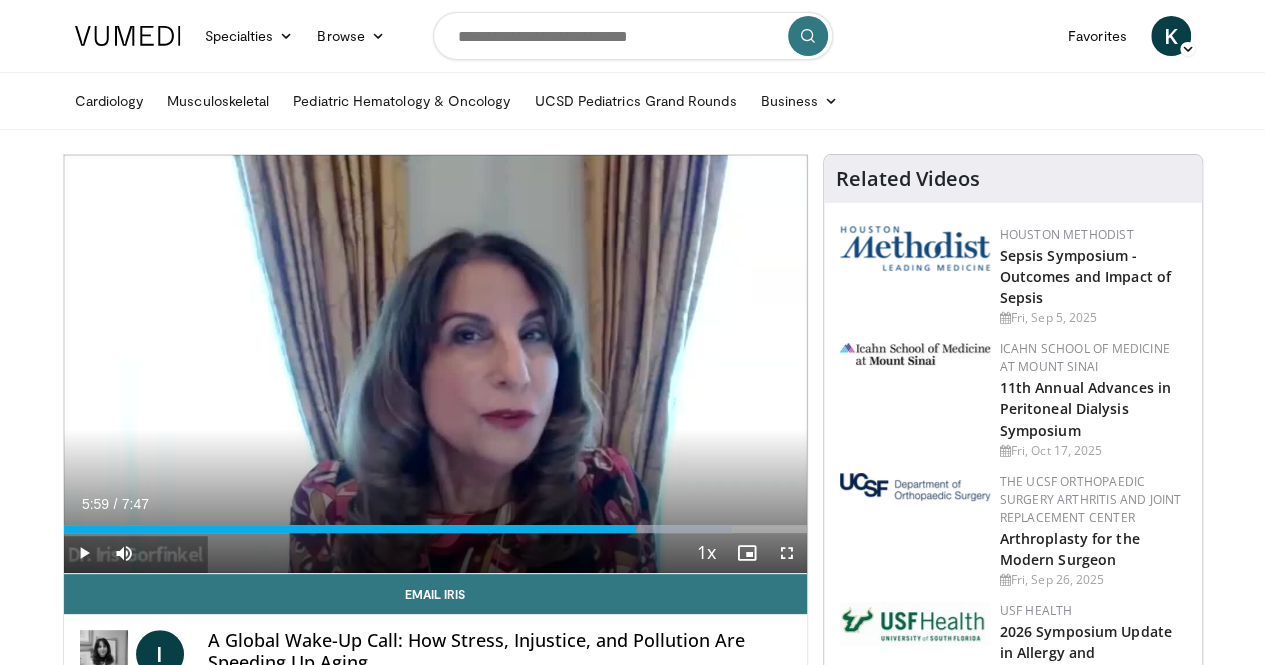 click on "10 seconds
Tap to unmute" at bounding box center [435, 364] 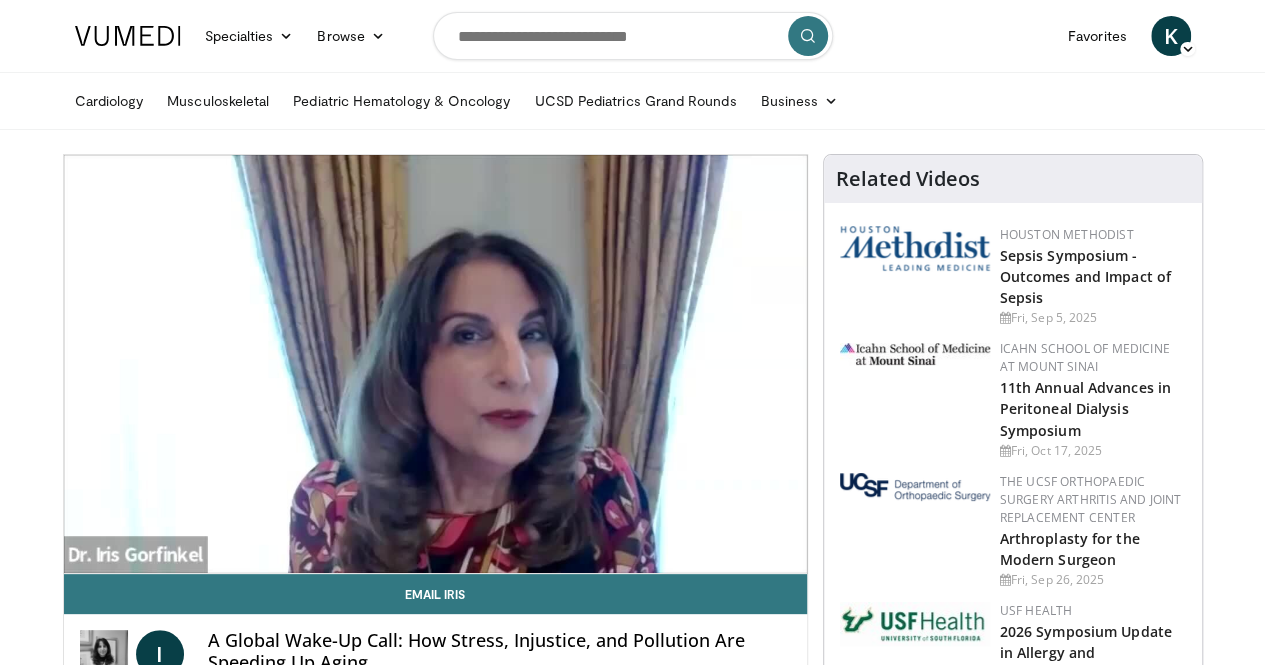 click on "10 seconds
Tap to unmute" at bounding box center [435, 364] 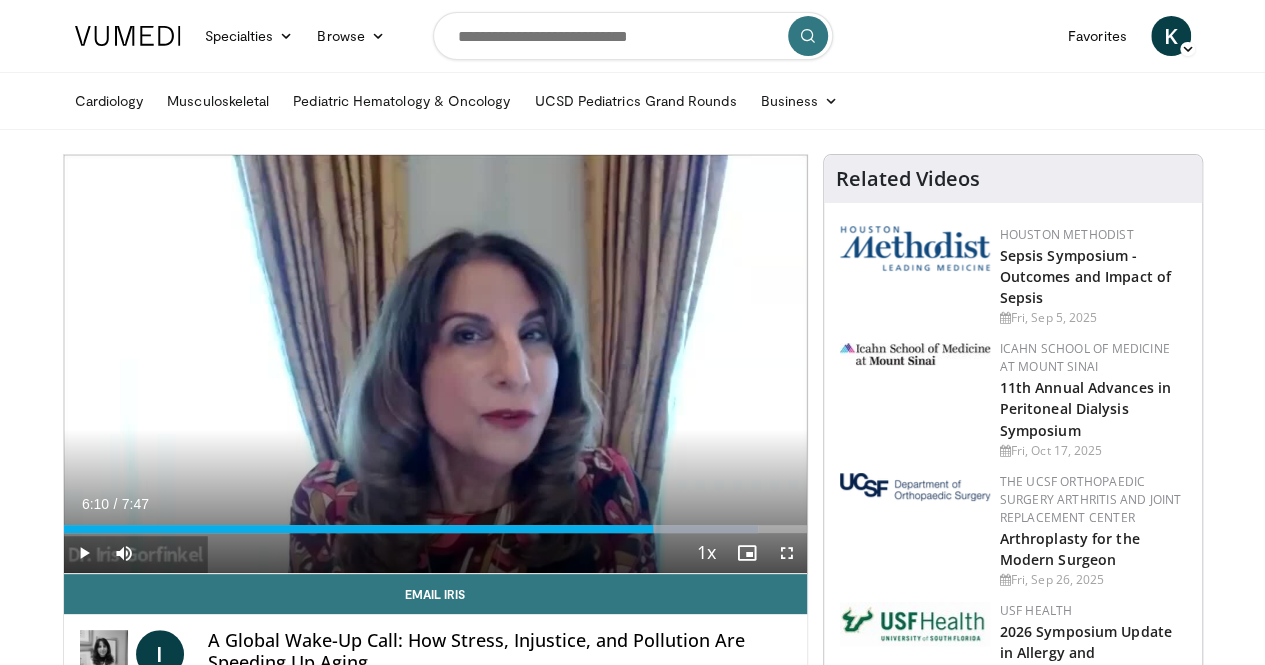 click on "10 seconds
Tap to unmute" at bounding box center [435, 364] 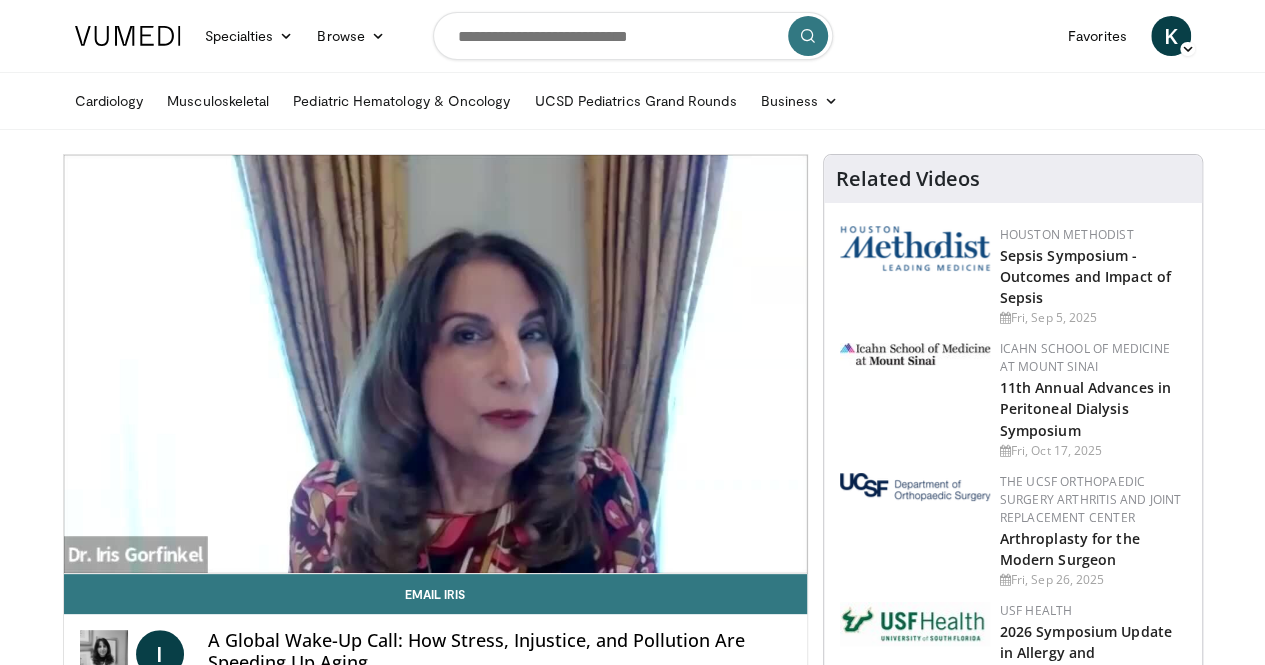 click on "10 seconds
Tap to unmute" at bounding box center (435, 364) 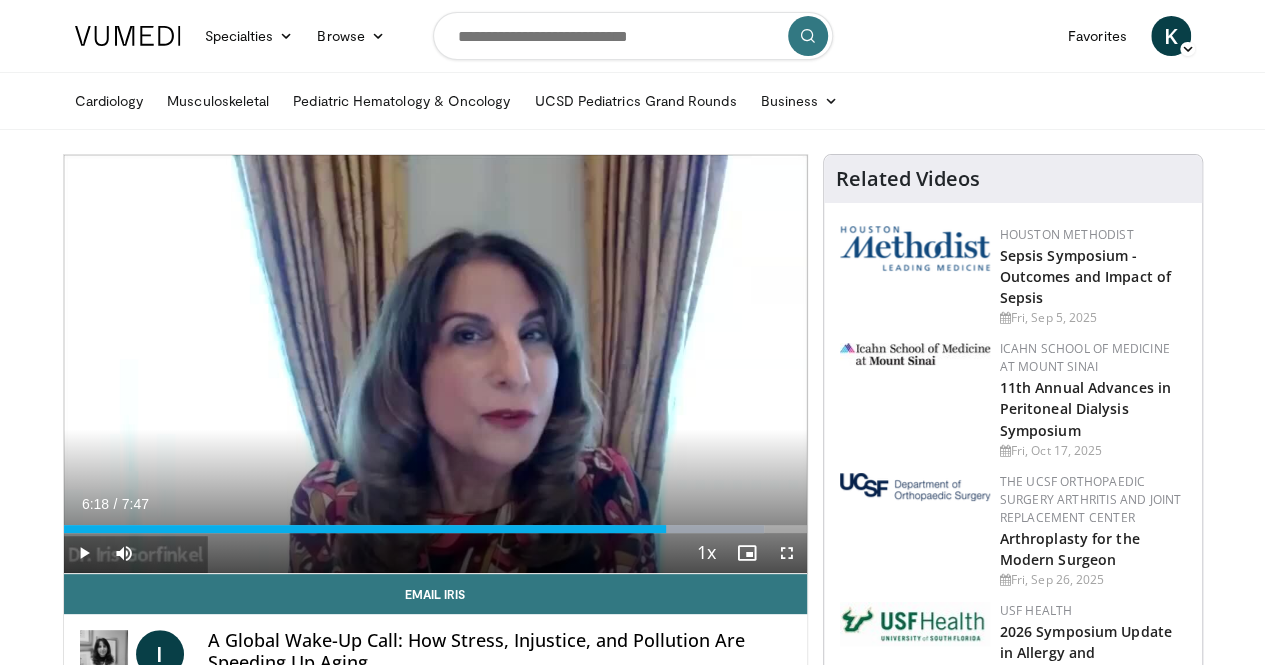 click on "10 seconds
Tap to unmute" at bounding box center [435, 364] 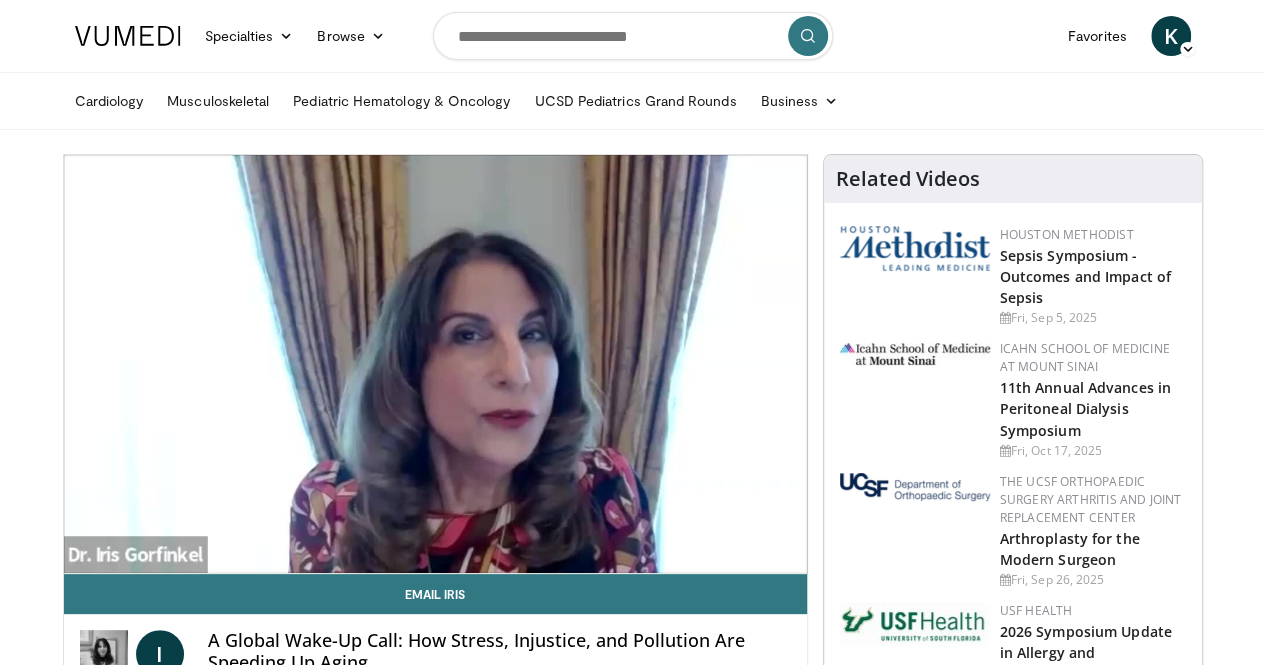 click on "10 seconds
Tap to unmute" at bounding box center [435, 364] 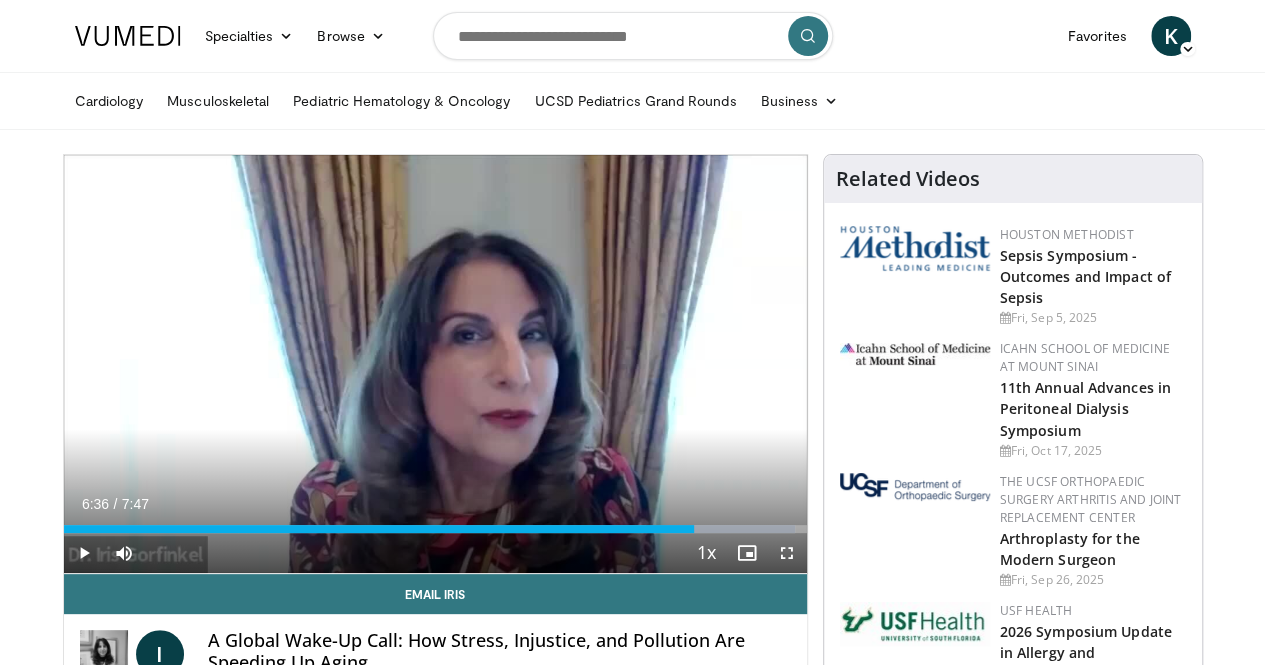 click on "10 seconds
Tap to unmute" at bounding box center (435, 364) 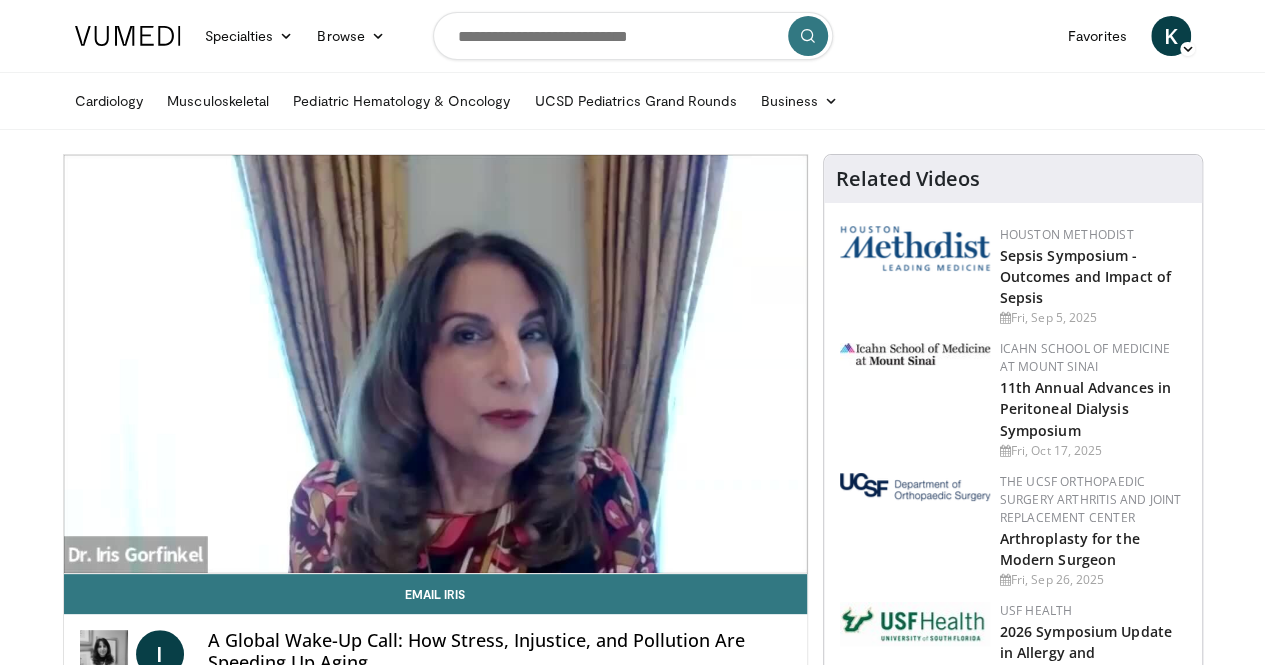 click on "10 seconds
Tap to unmute" at bounding box center [435, 364] 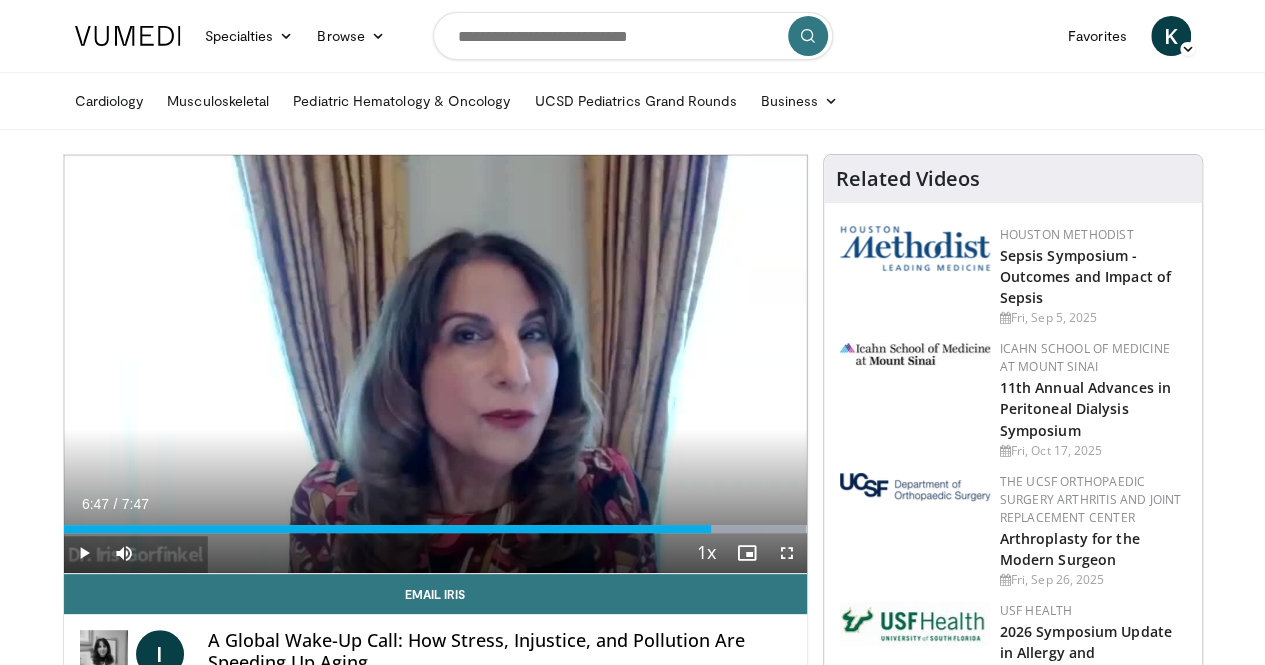 click on "10 seconds
Tap to unmute" at bounding box center [435, 364] 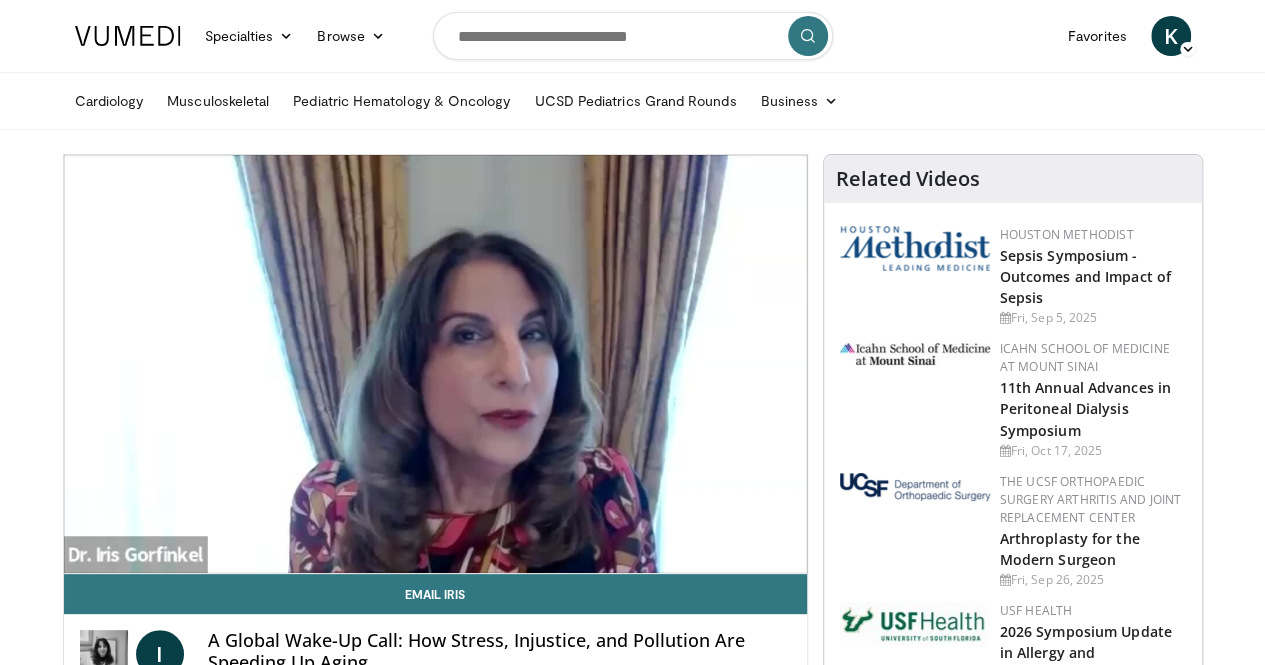 click on "10 seconds
Tap to unmute" at bounding box center [435, 364] 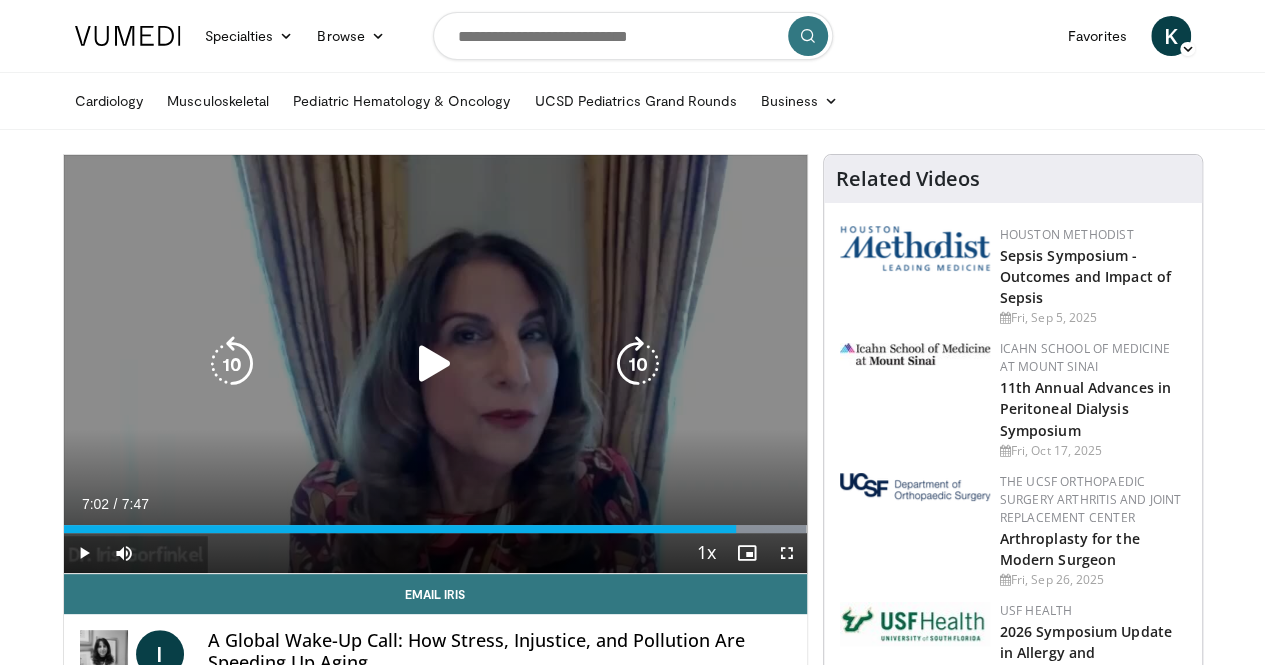 click at bounding box center [232, 364] 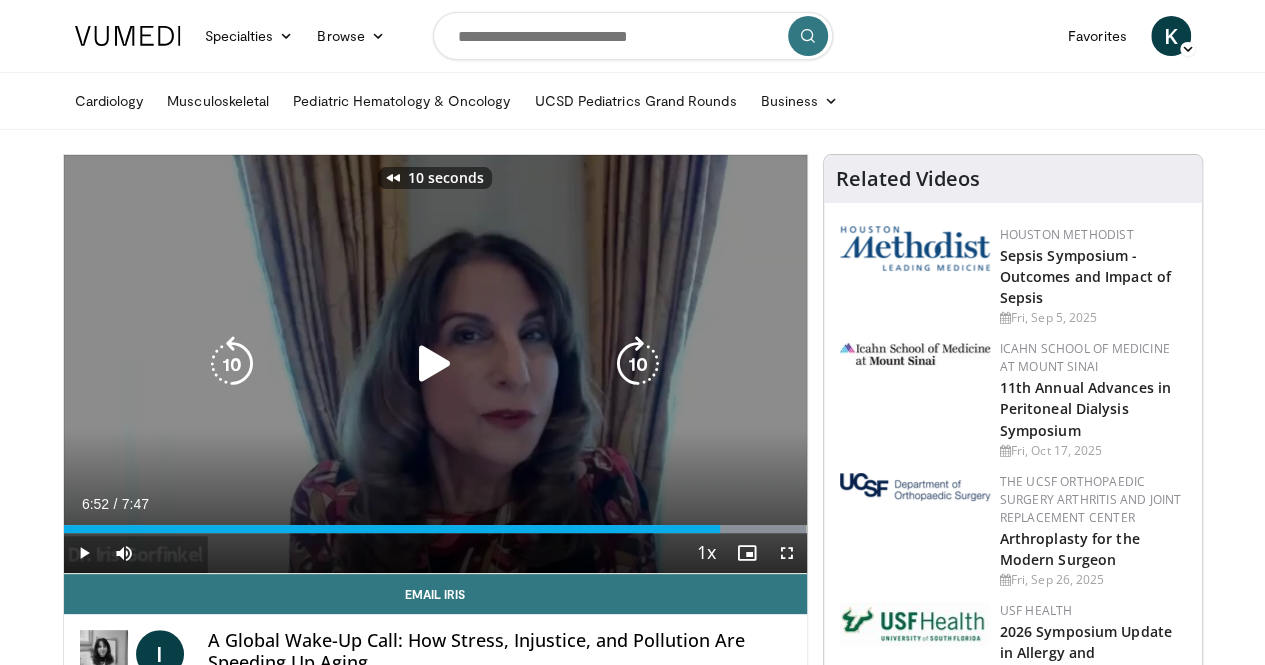 click at bounding box center [435, 364] 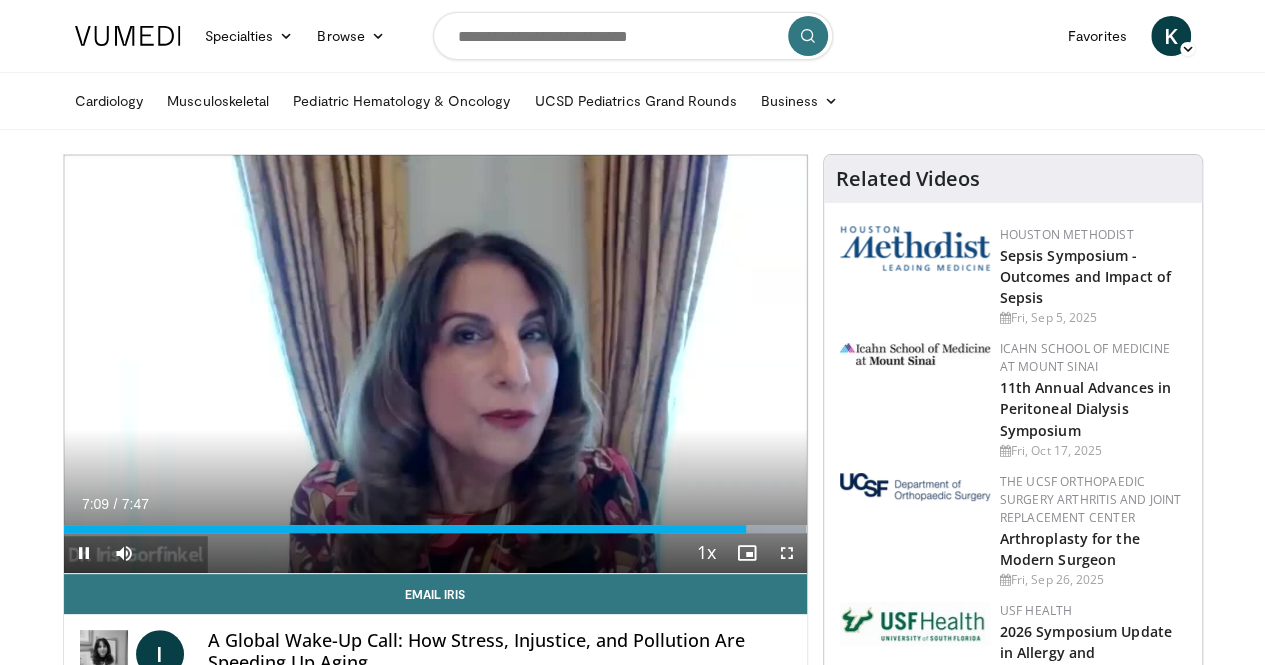click on "10 seconds
Tap to unmute" at bounding box center [435, 364] 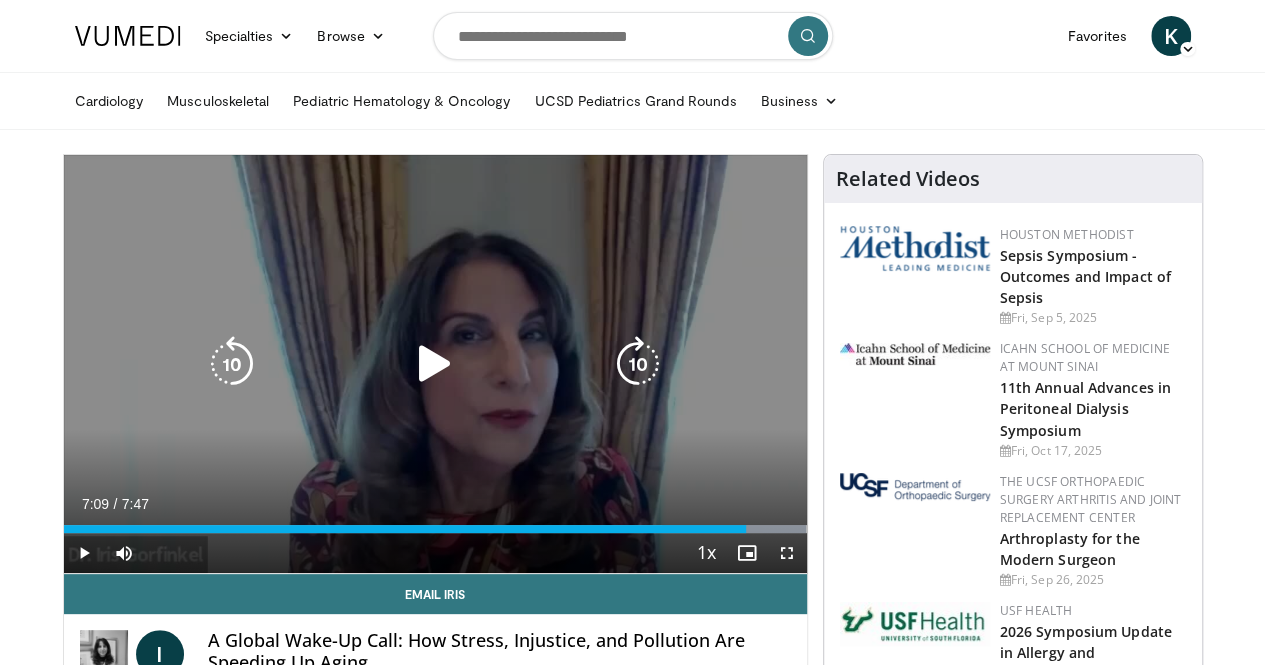 click at bounding box center [232, 364] 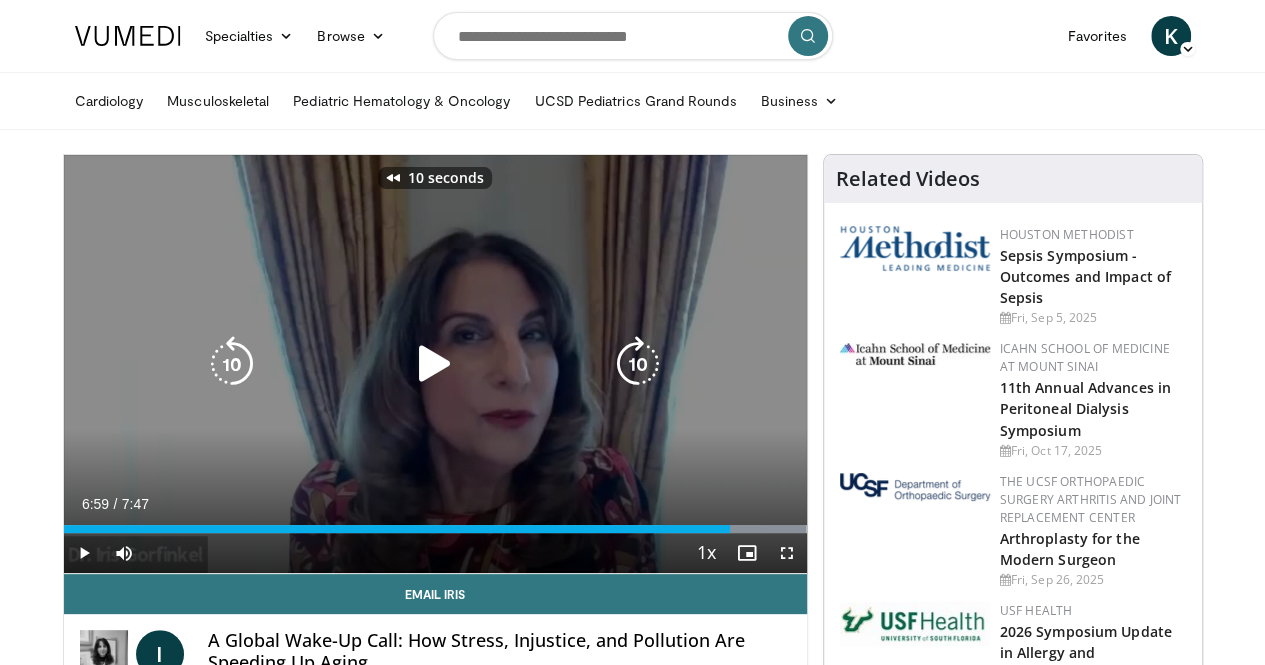 click at bounding box center (435, 364) 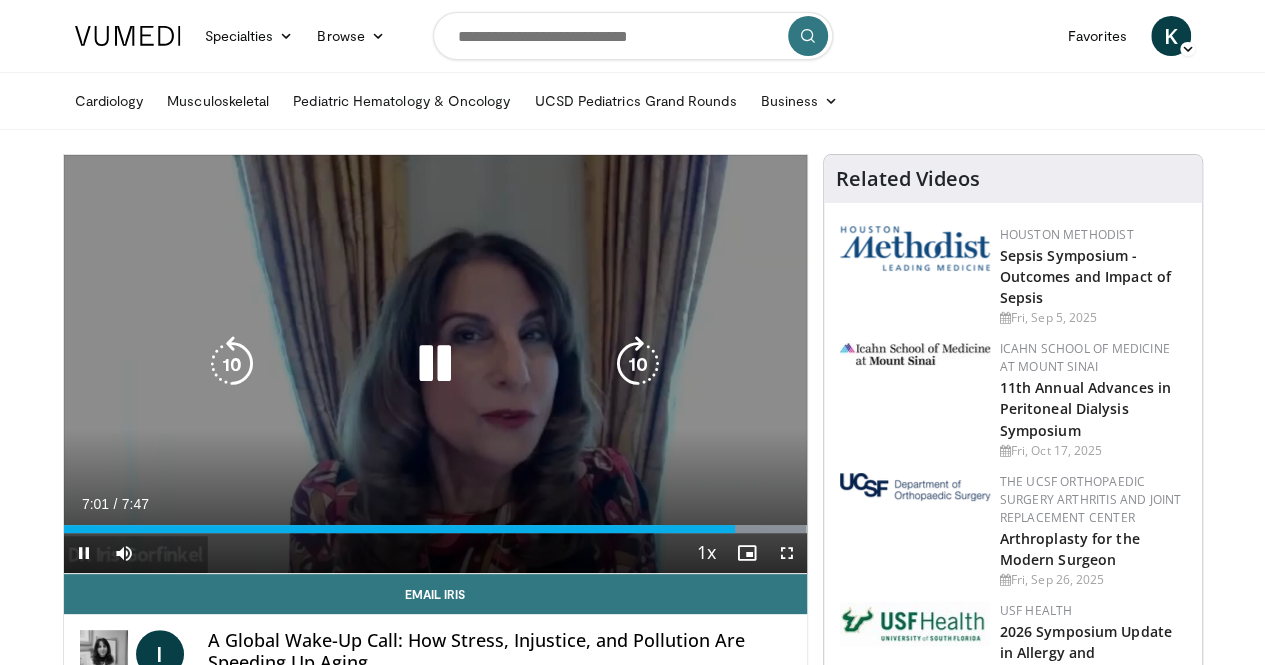 click at bounding box center (435, 364) 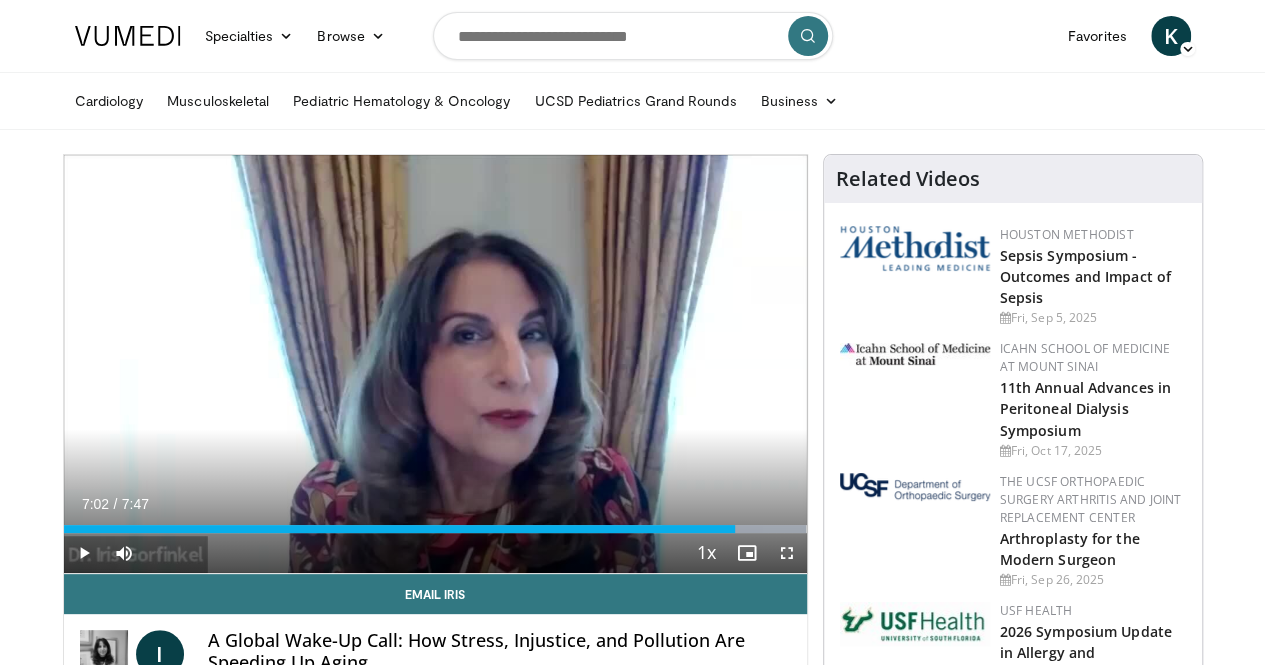 click on "10 seconds
Tap to unmute" at bounding box center (435, 364) 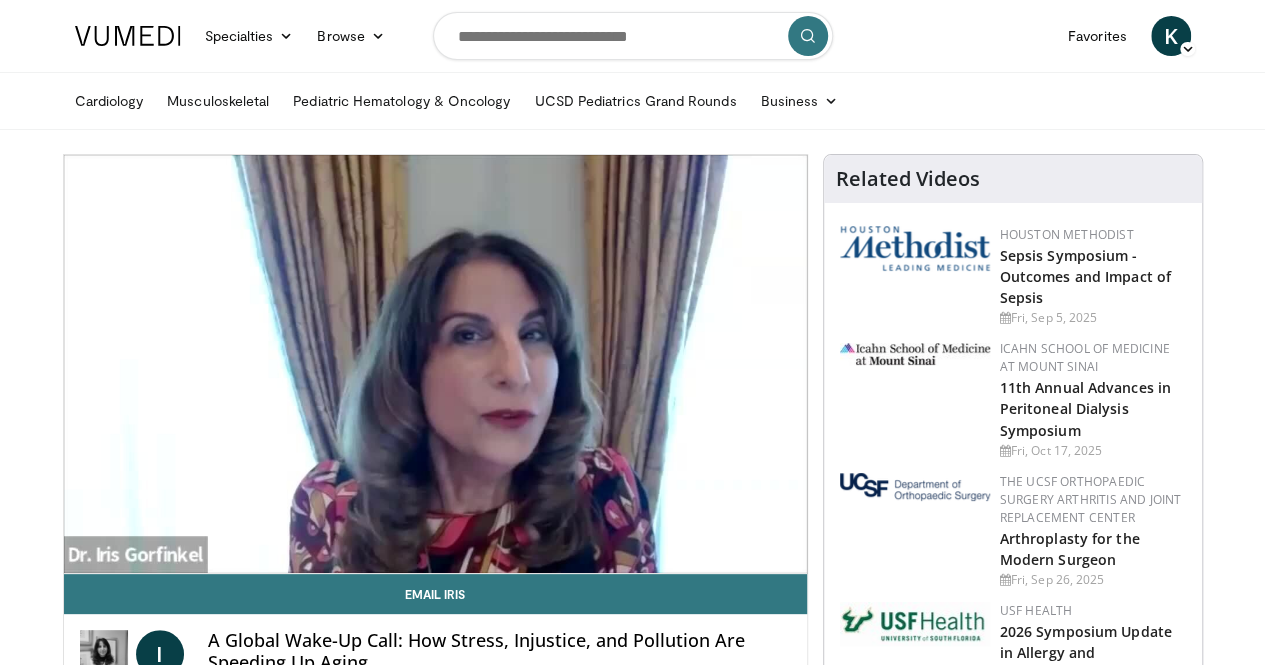 click on "10 seconds
Tap to unmute" at bounding box center (435, 364) 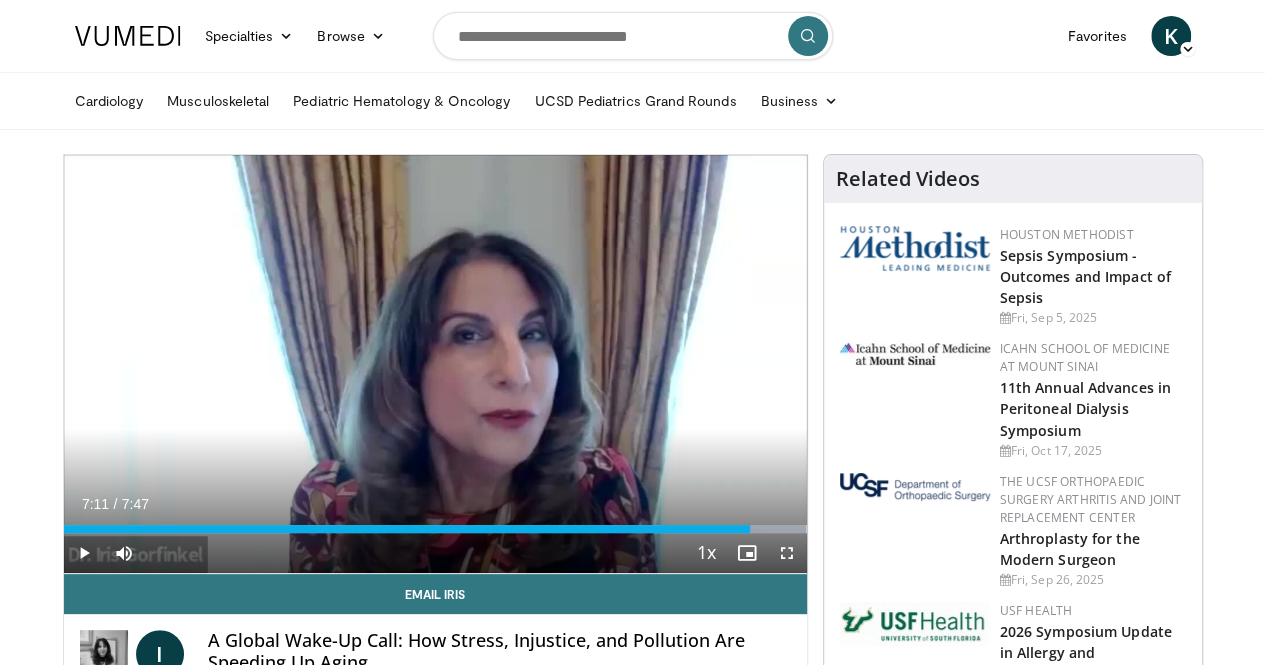 click on "10 seconds
Tap to unmute" at bounding box center [435, 364] 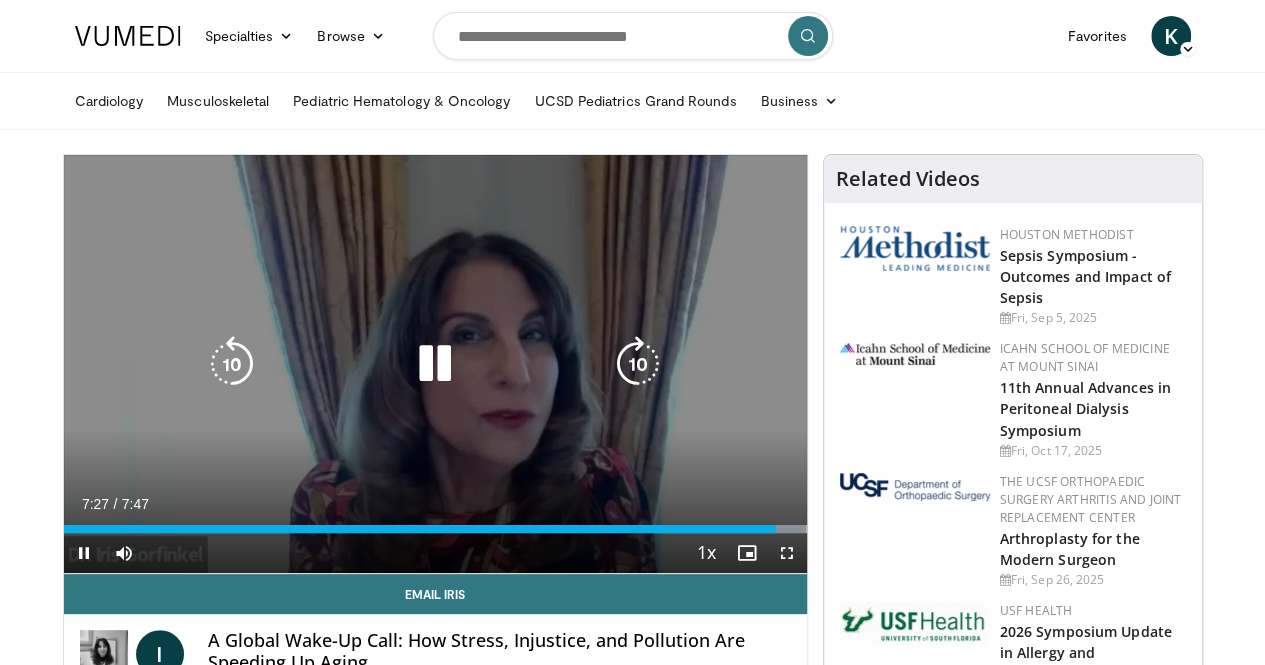click at bounding box center (435, 364) 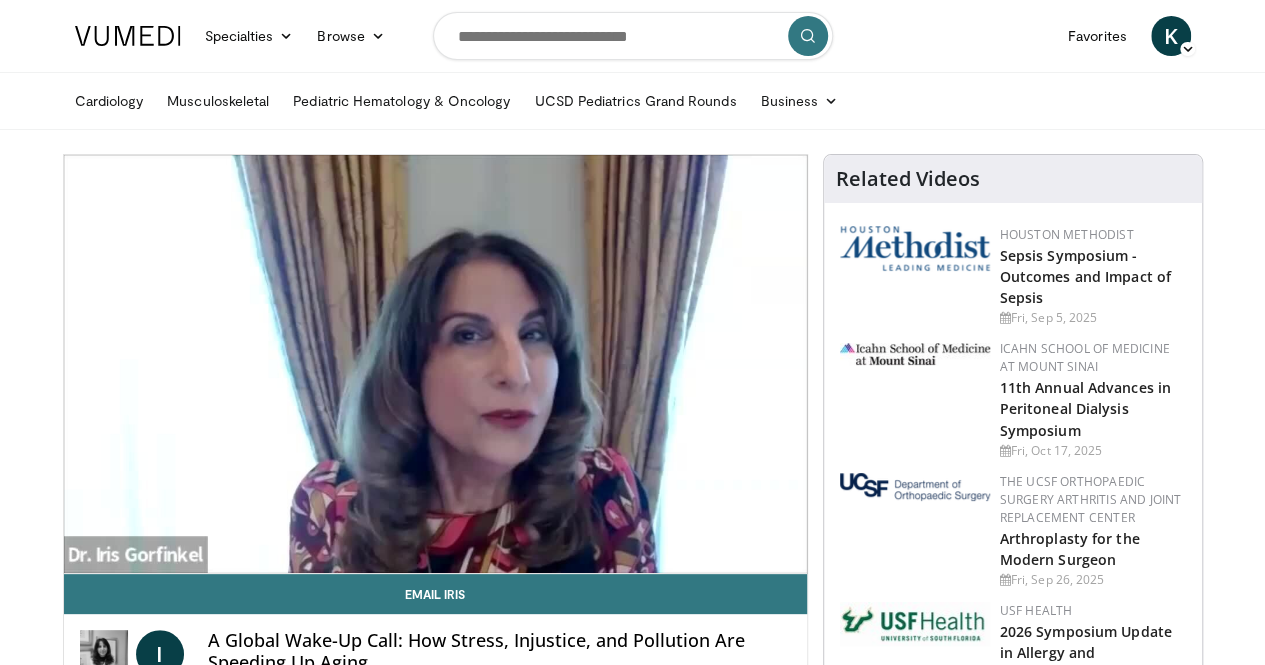 click on "10 seconds
Tap to unmute" at bounding box center (435, 364) 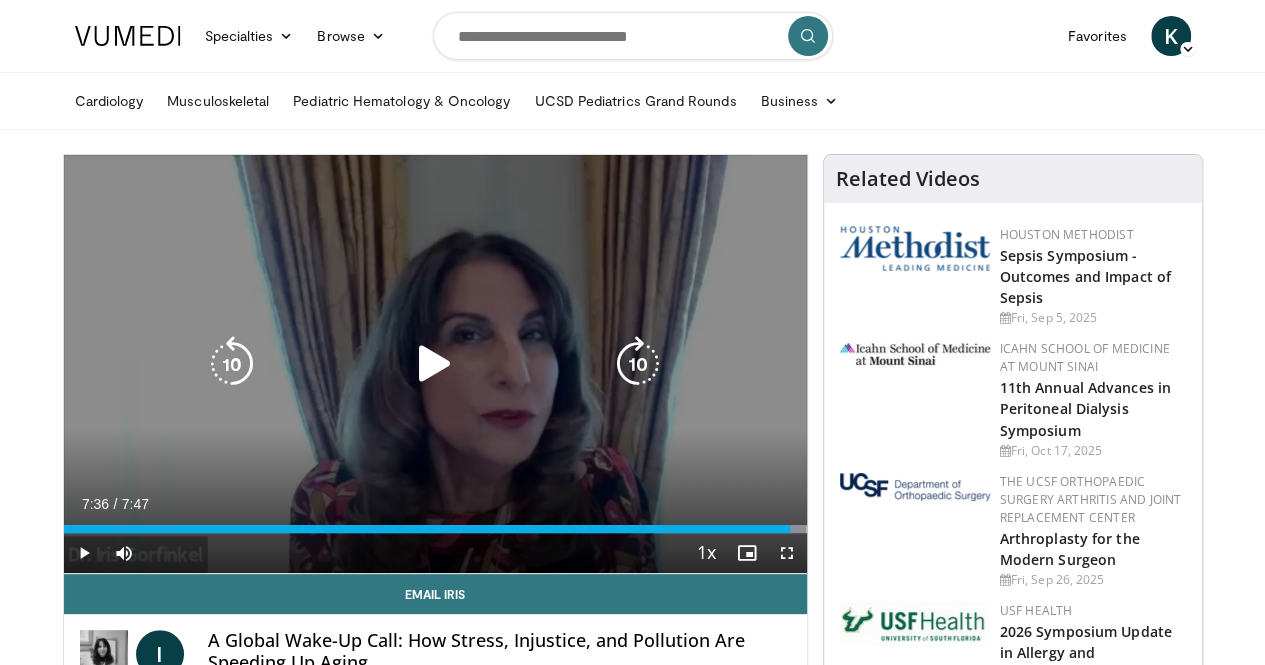 click at bounding box center [435, 364] 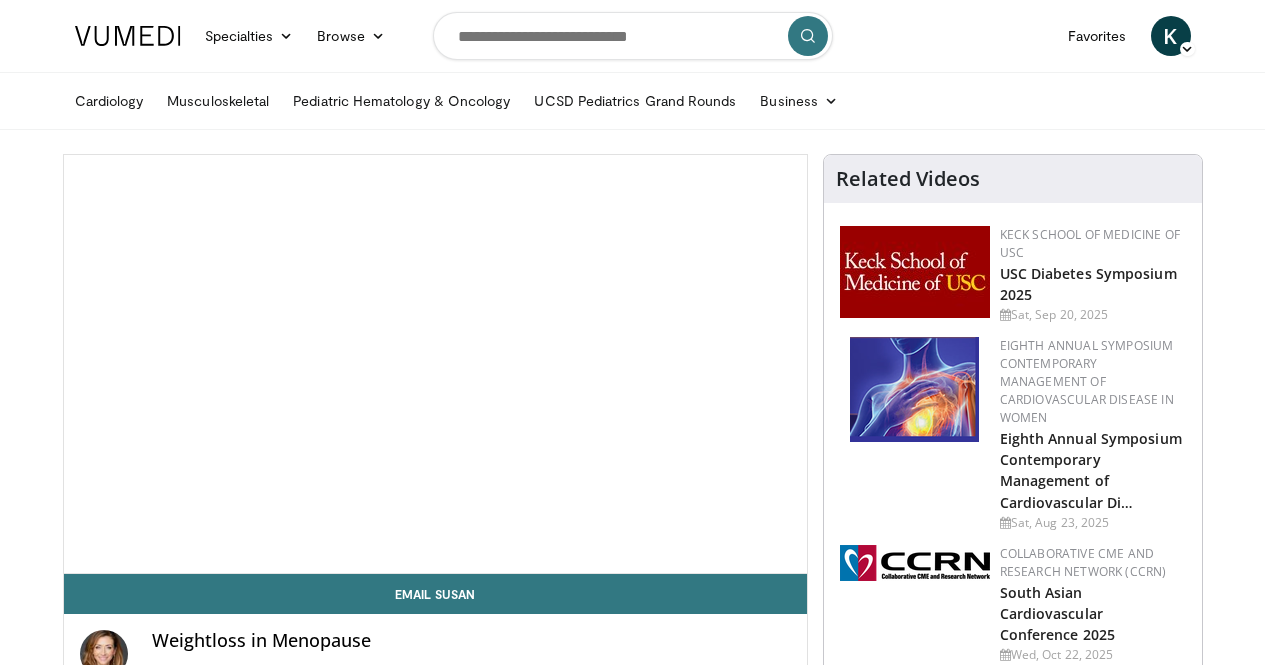 scroll, scrollTop: 0, scrollLeft: 0, axis: both 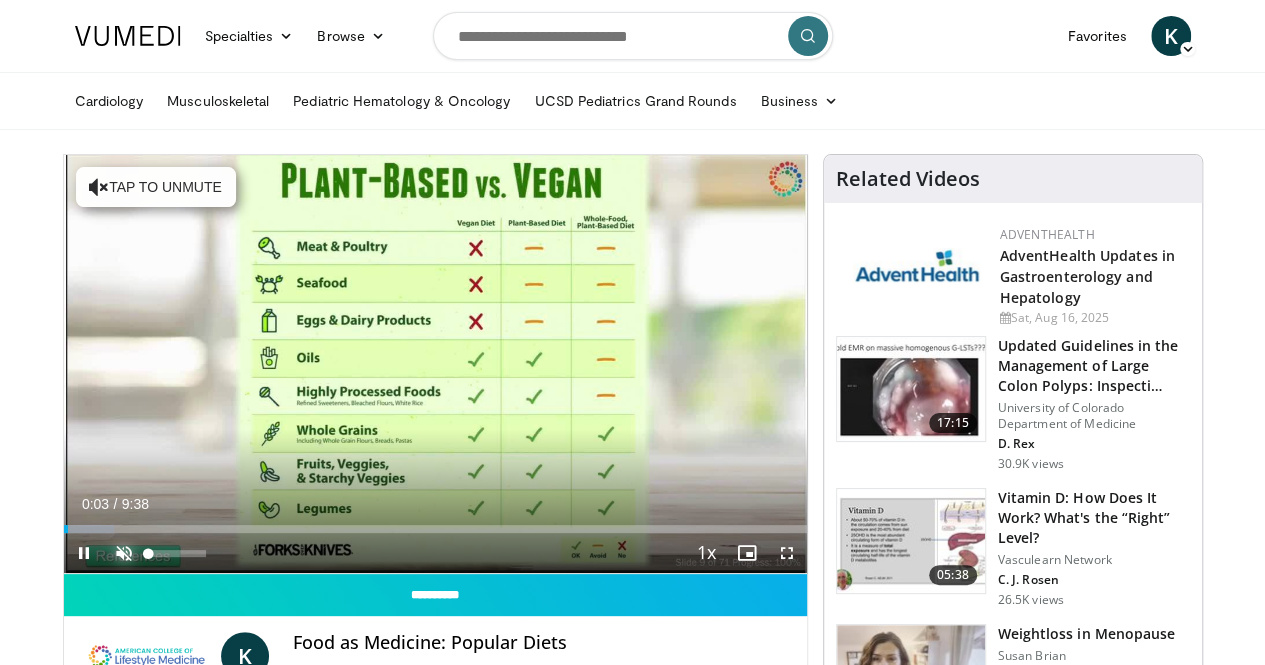 click at bounding box center (124, 553) 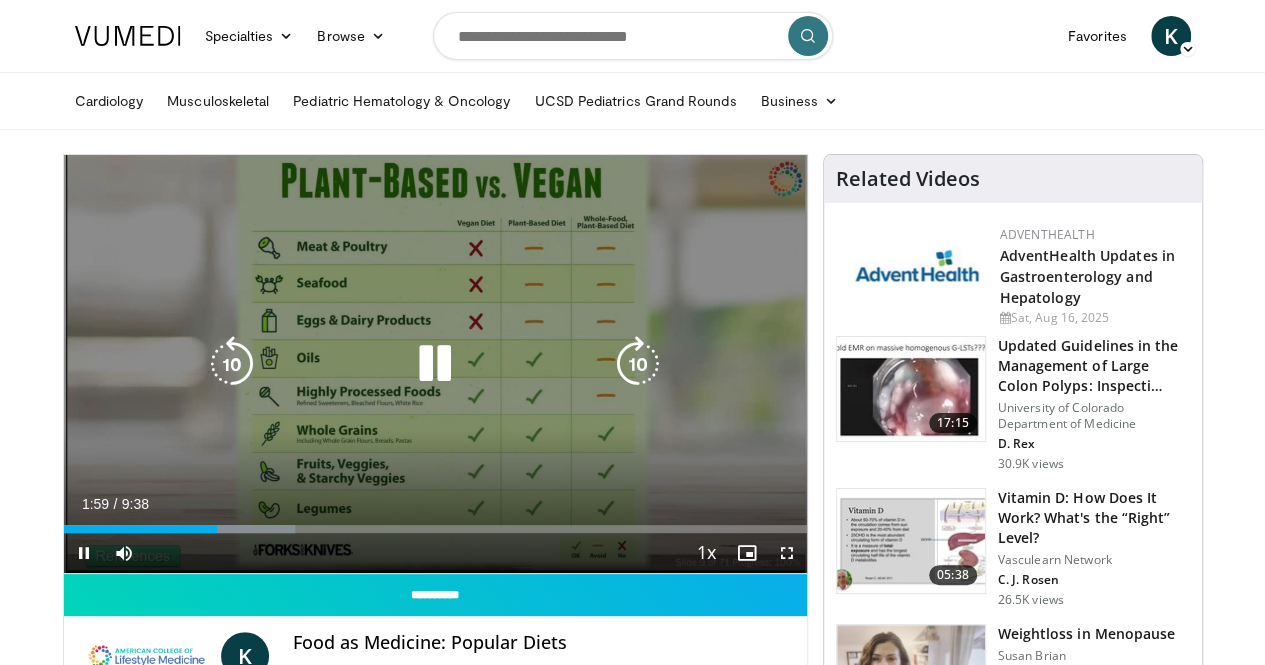 click at bounding box center [435, 364] 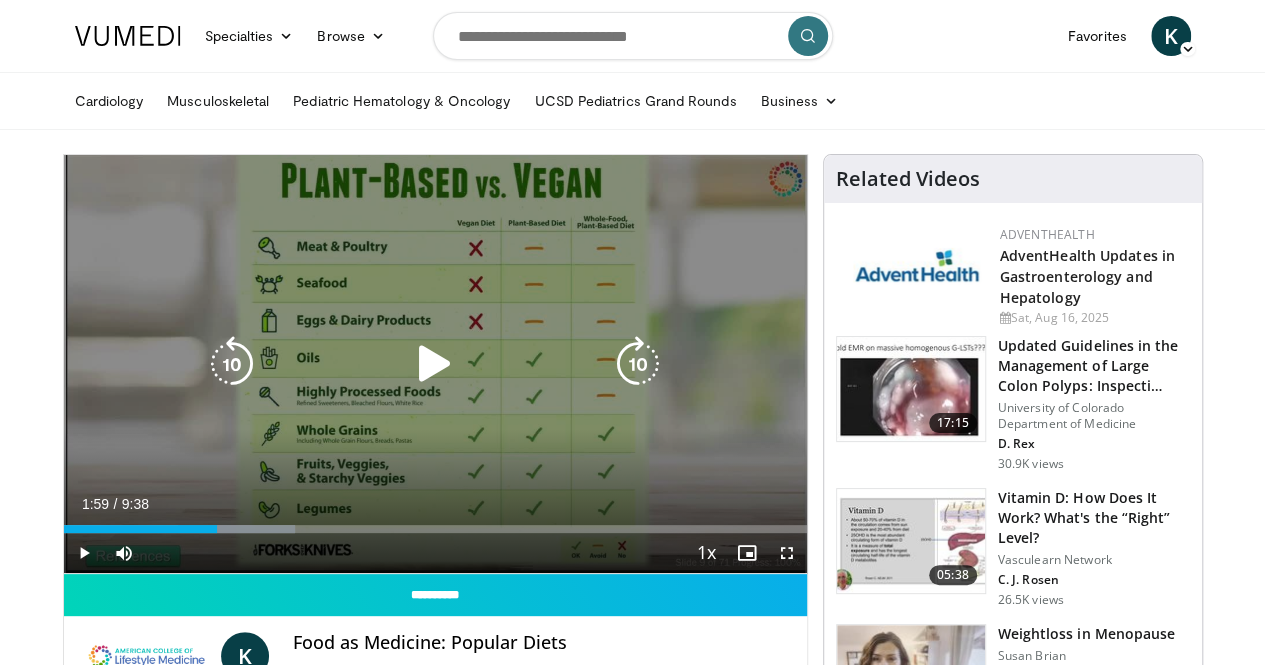 click at bounding box center [435, 364] 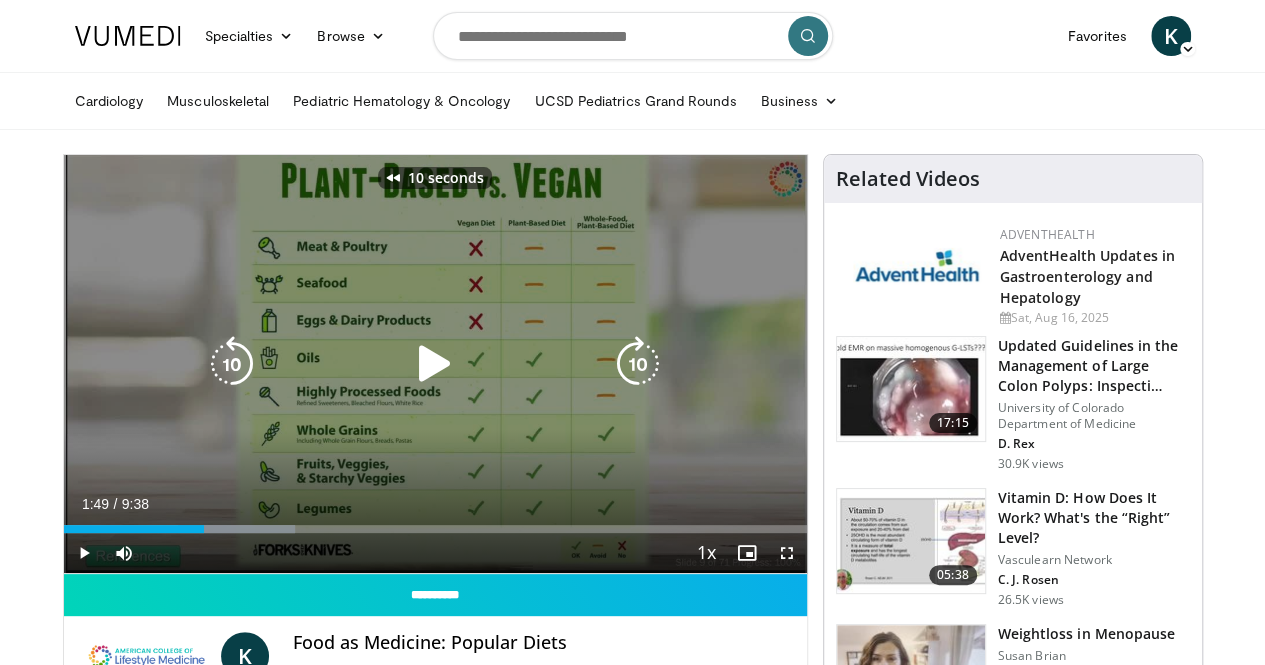 click at bounding box center [435, 364] 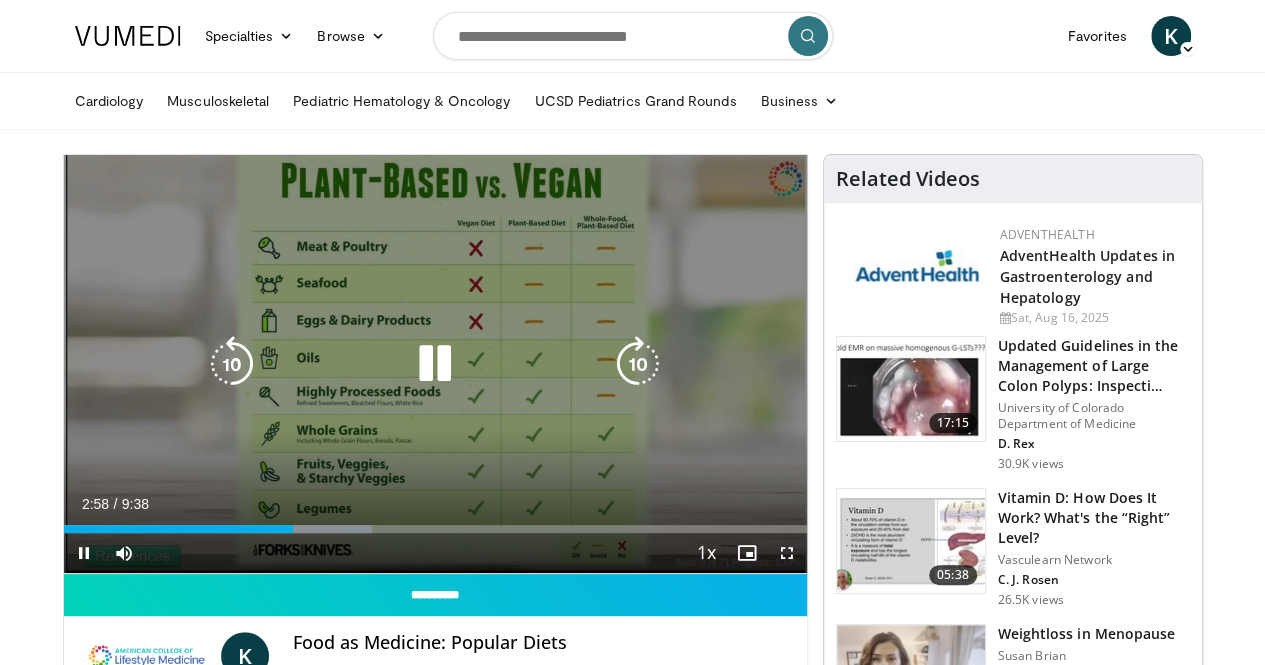 click at bounding box center [435, 364] 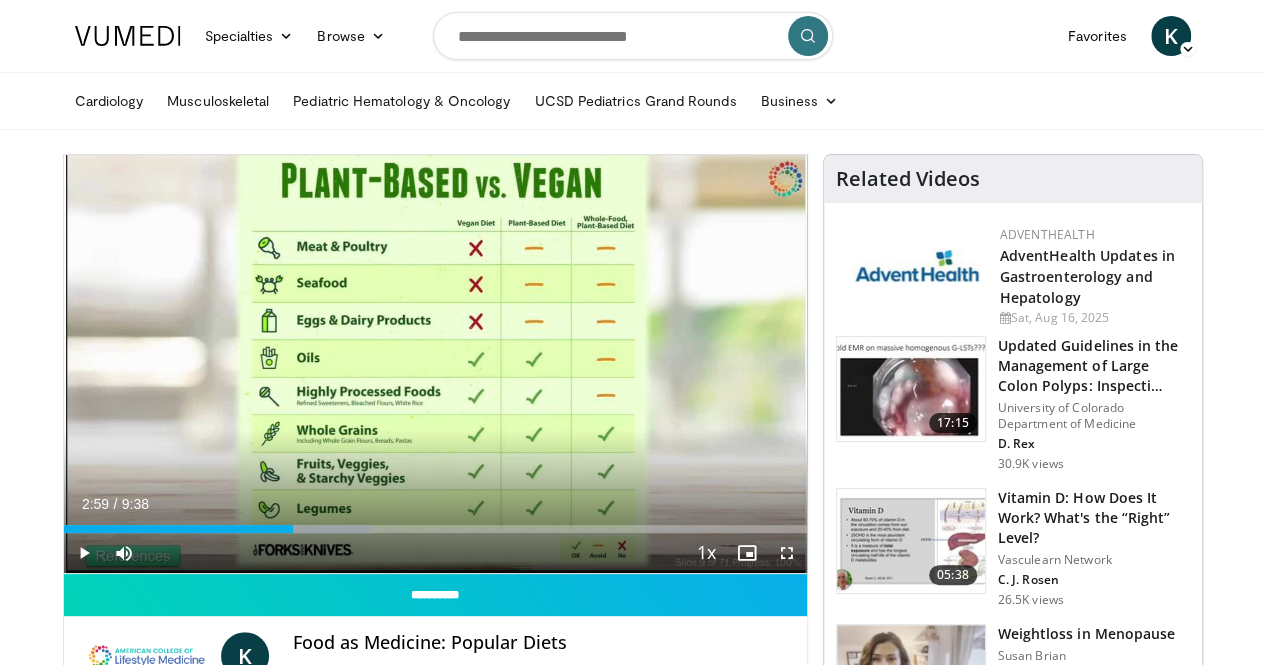 click on "10 seconds
Tap to unmute" at bounding box center [435, 364] 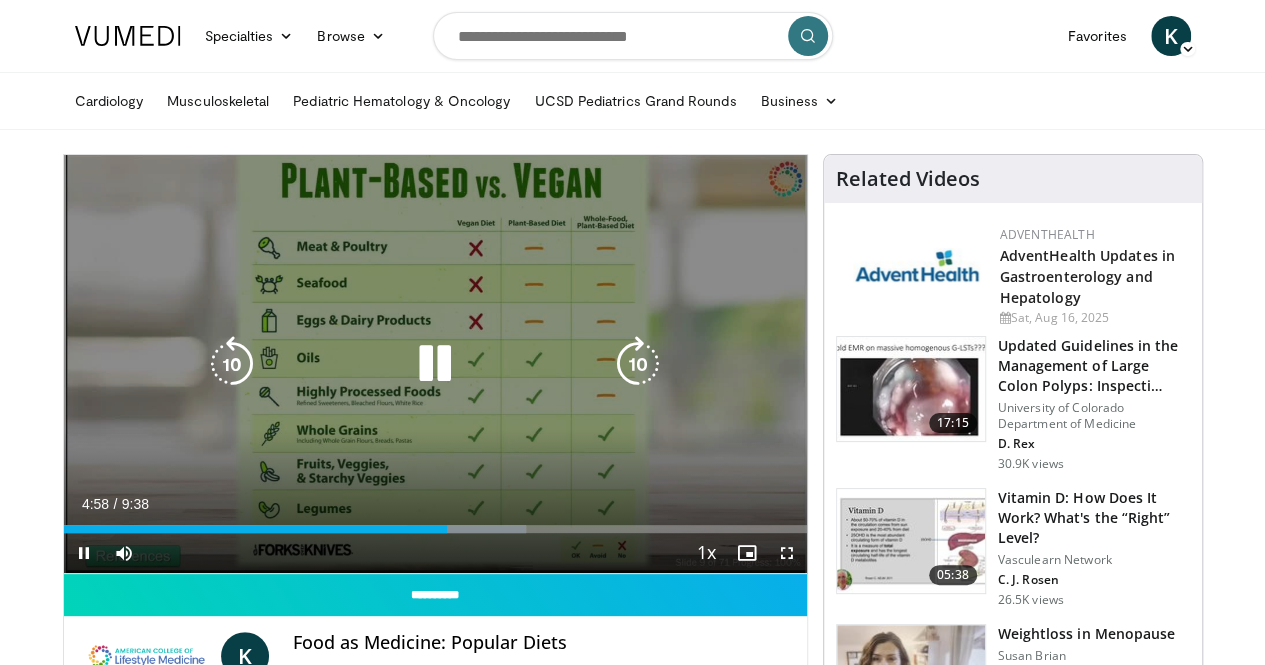 click at bounding box center (232, 364) 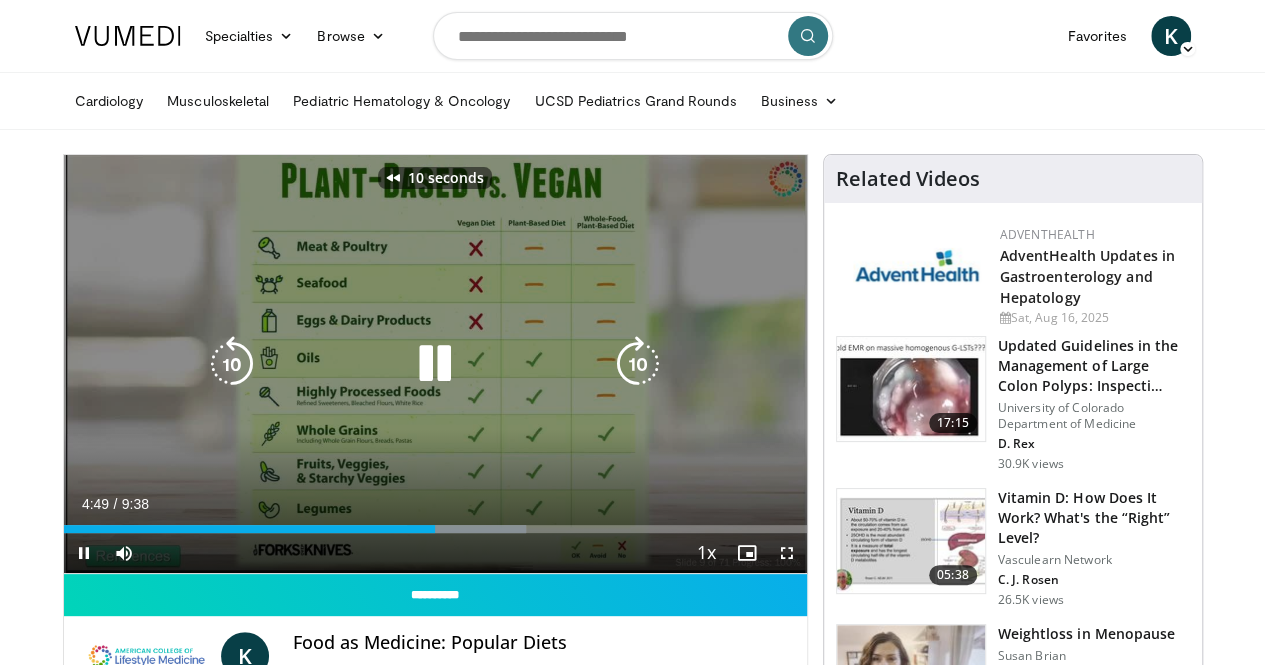 click at bounding box center (232, 364) 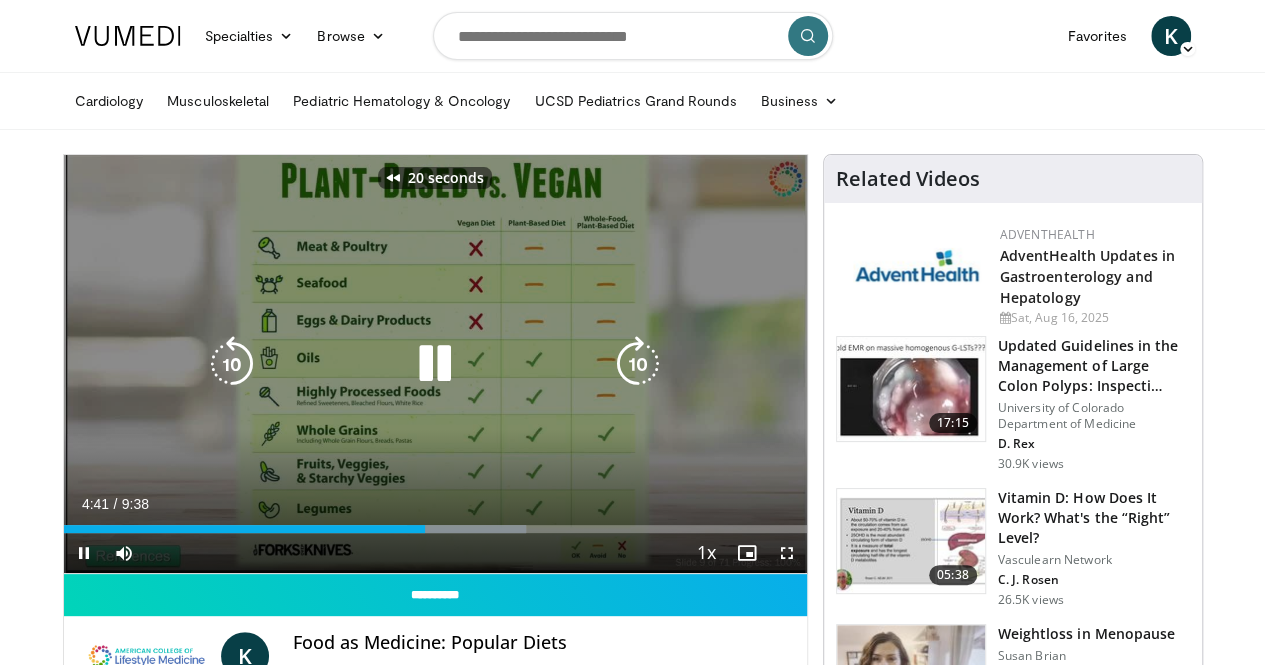 click at bounding box center [435, 364] 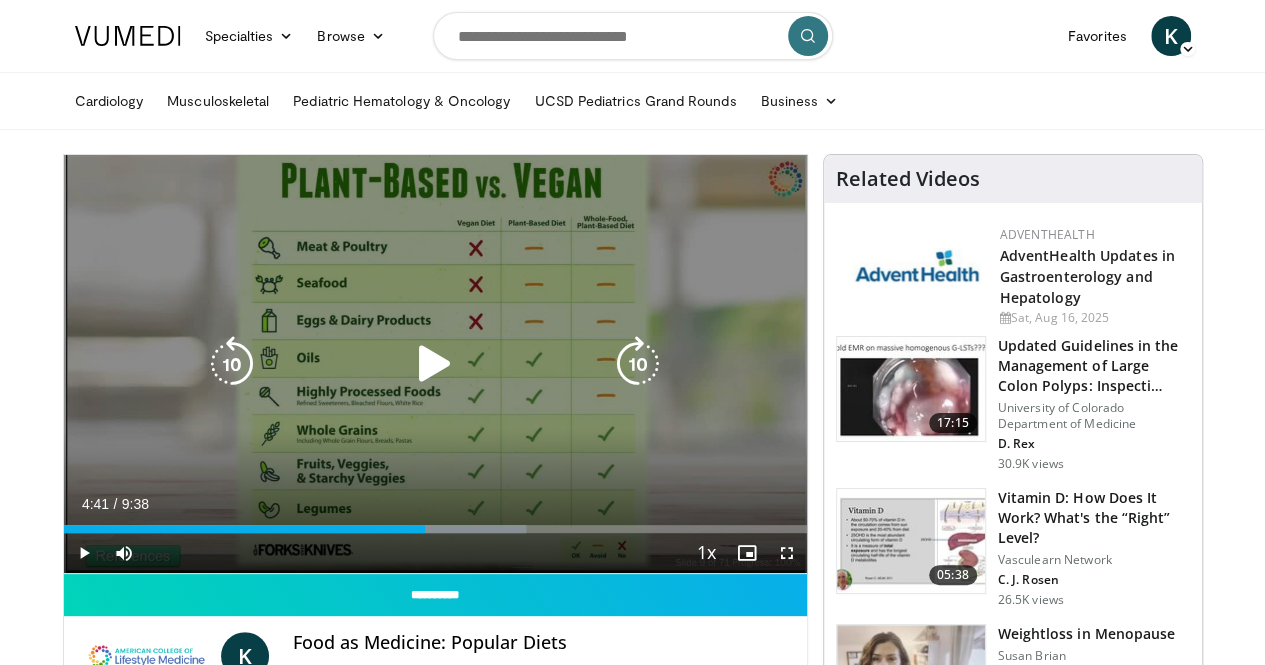 click at bounding box center (638, 364) 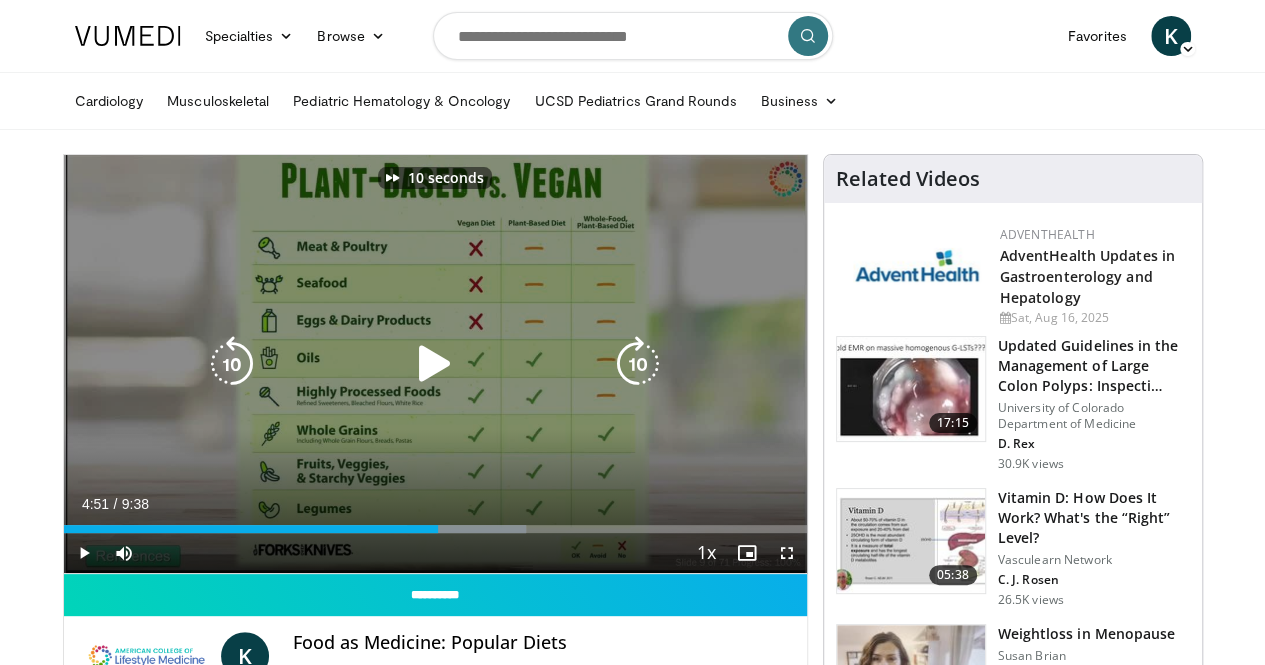 click at bounding box center [435, 364] 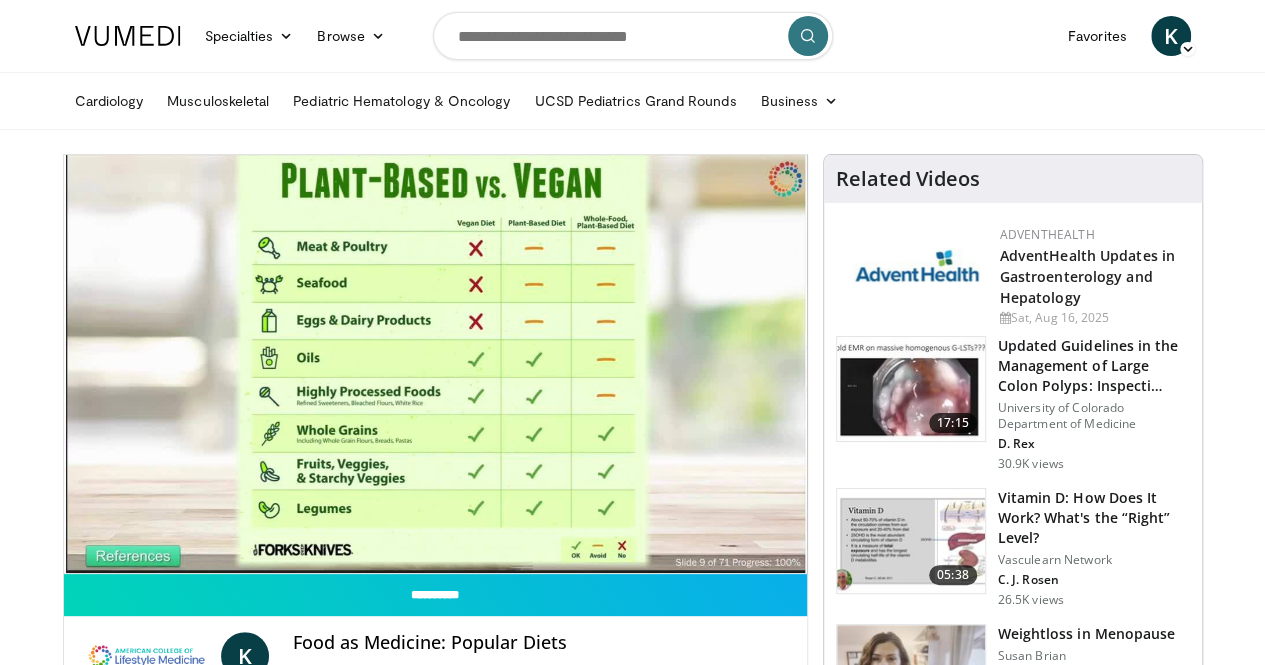 click on "10 seconds
Tap to unmute" at bounding box center (435, 364) 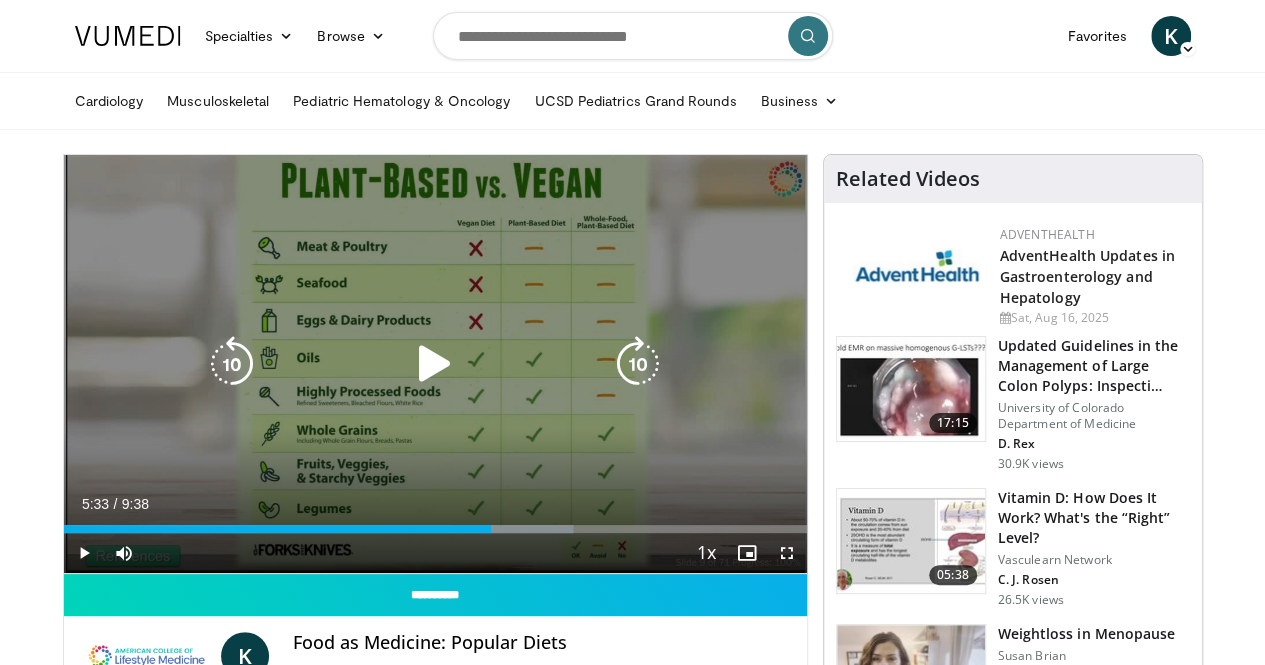 click on "10 seconds
Tap to unmute" at bounding box center (435, 364) 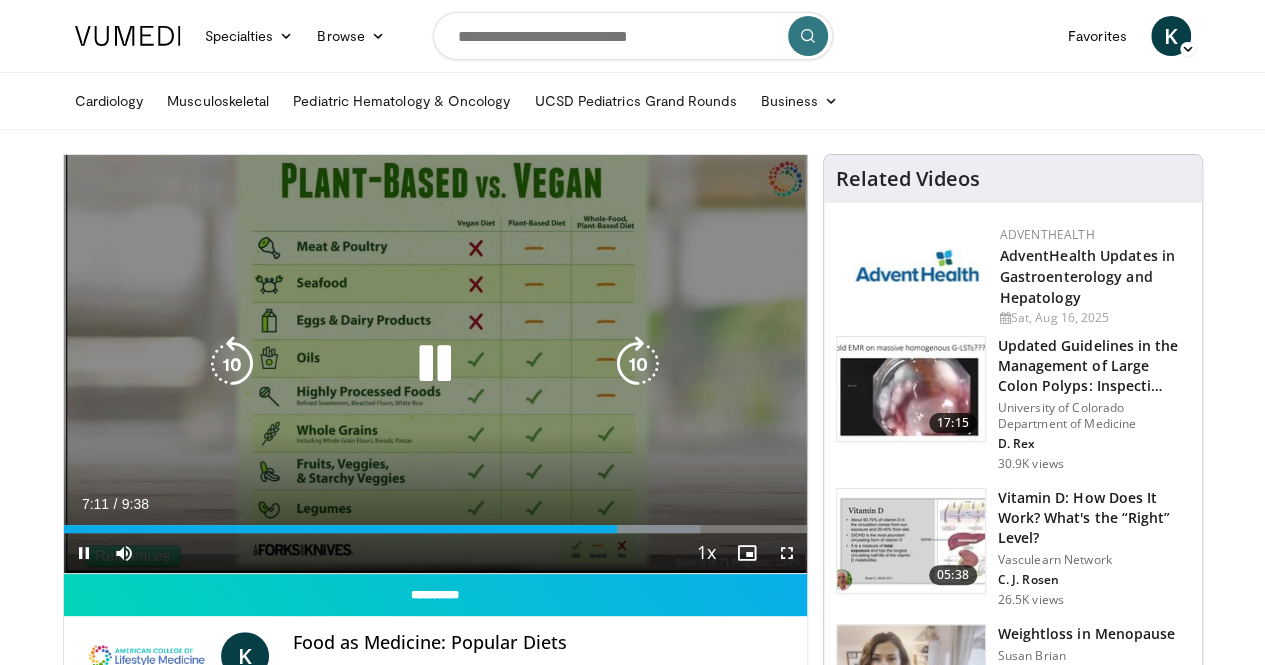 click at bounding box center (435, 364) 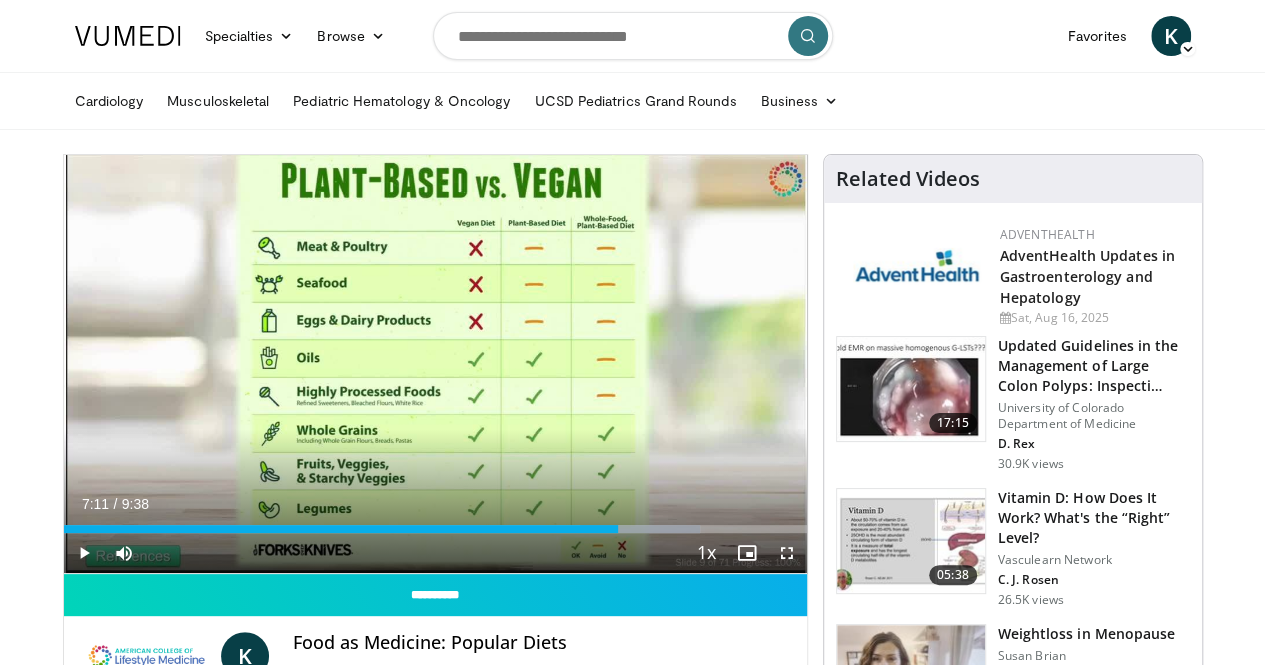 click on "10 seconds
Tap to unmute" at bounding box center [435, 364] 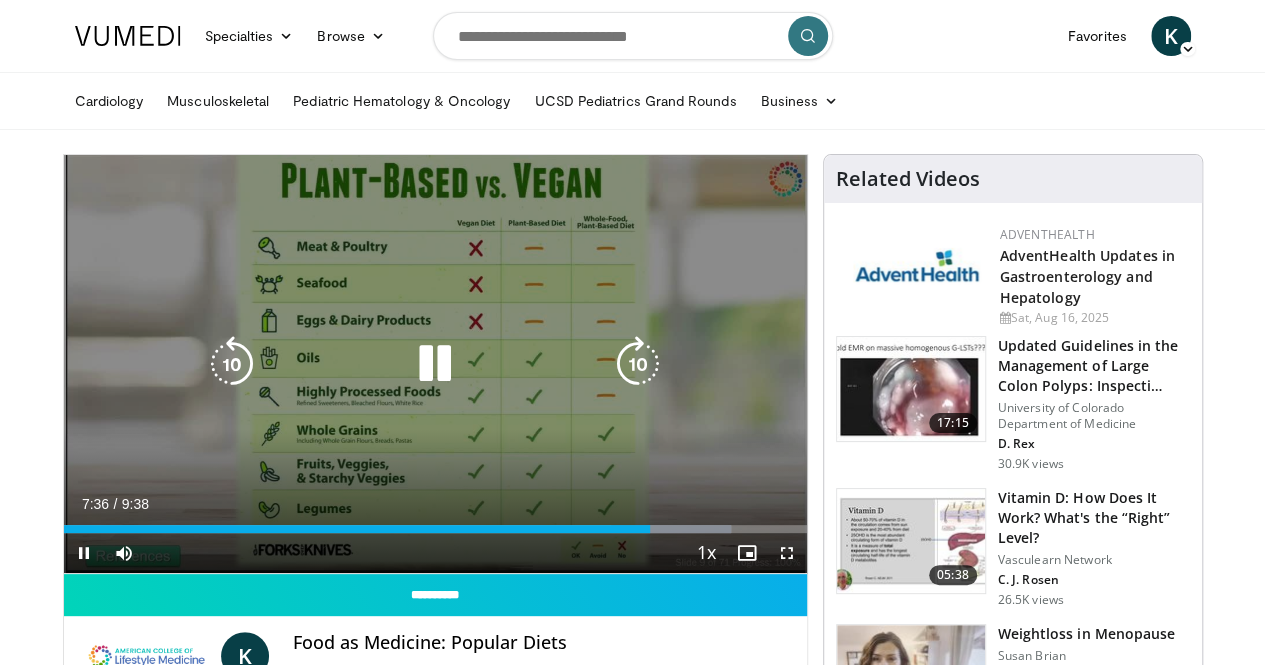 click at bounding box center (232, 364) 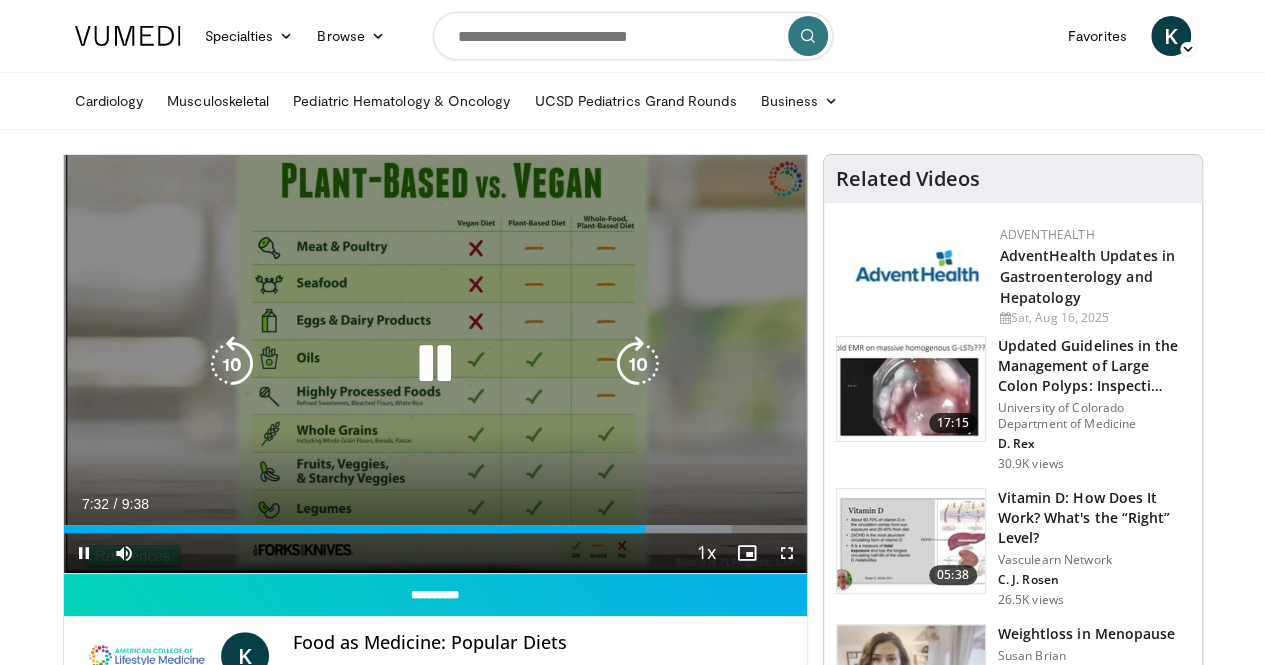 click at bounding box center (435, 364) 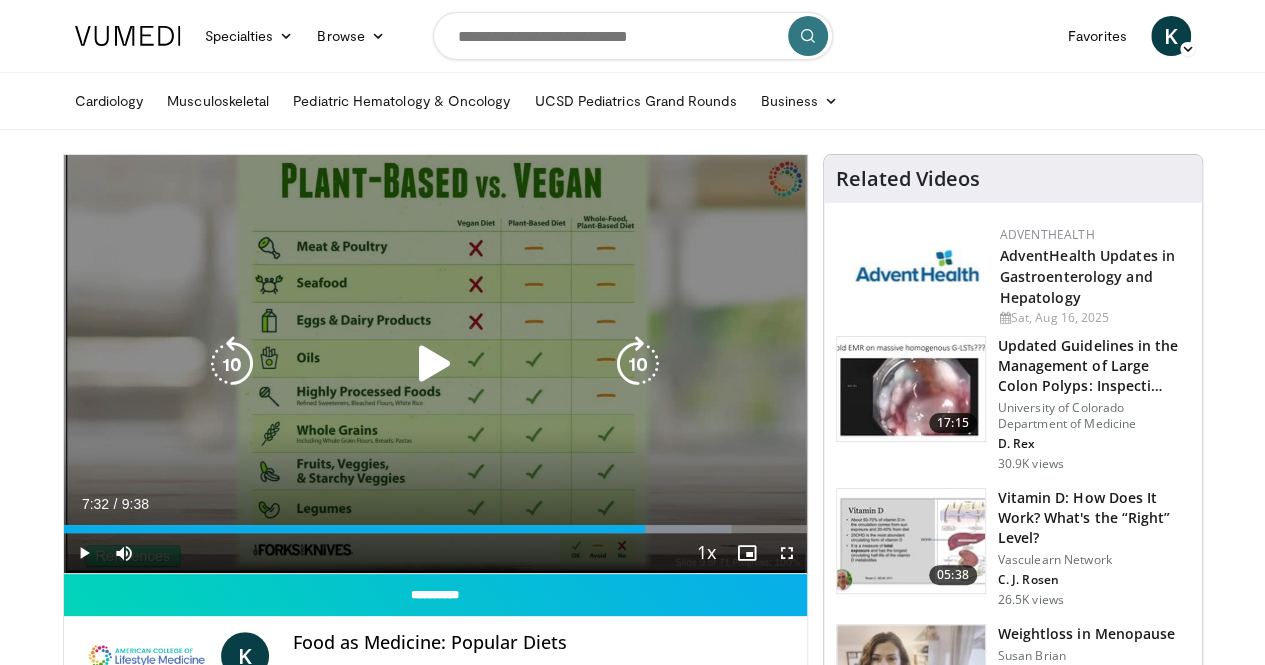 click at bounding box center [435, 364] 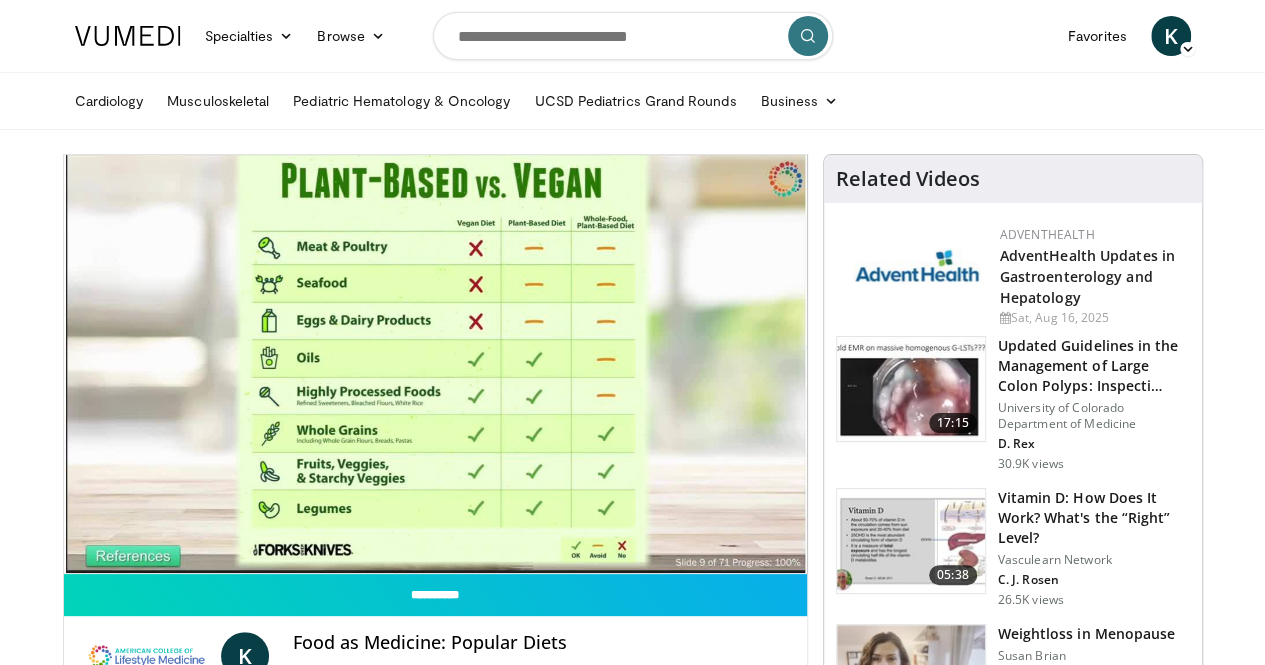 click on "10 seconds
Tap to unmute" at bounding box center [435, 364] 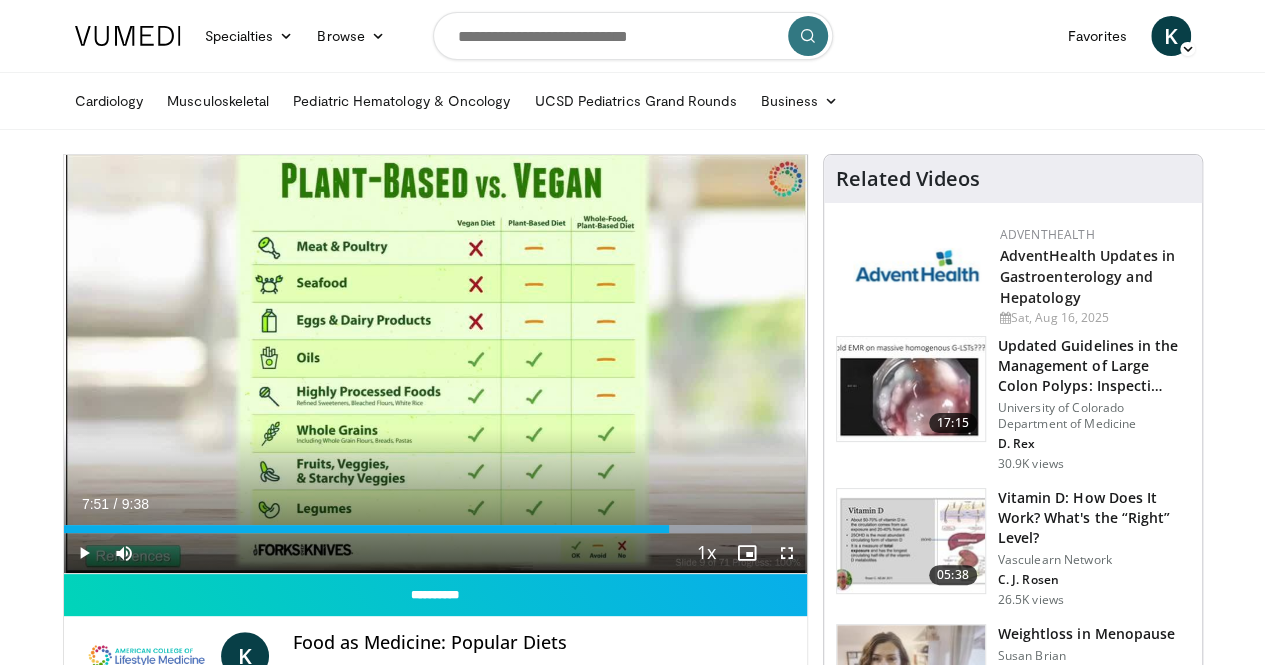 click on "10 seconds
Tap to unmute" at bounding box center (435, 364) 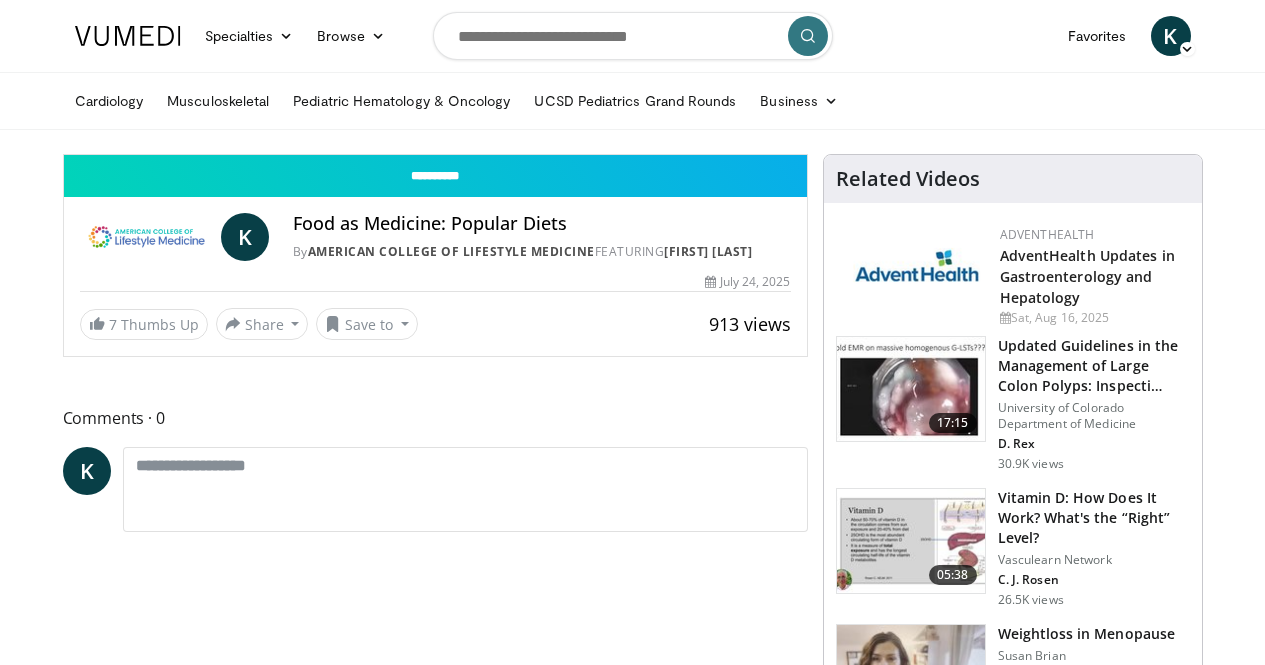 scroll, scrollTop: 0, scrollLeft: 0, axis: both 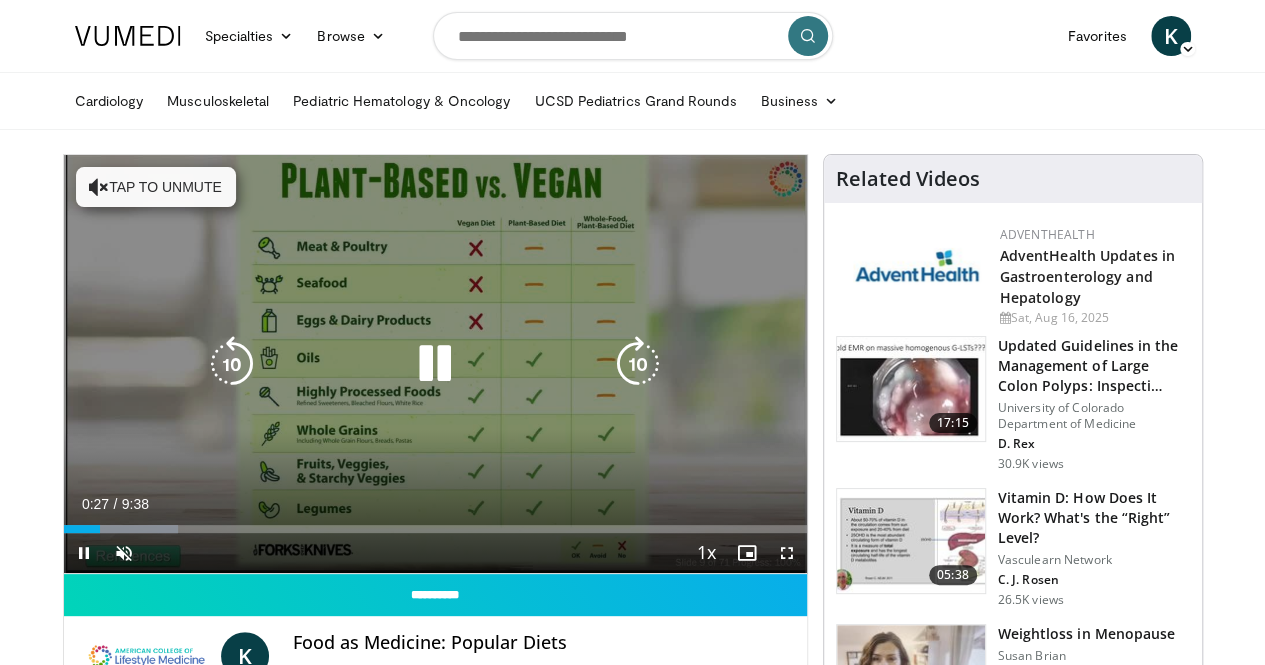 click at bounding box center (435, 364) 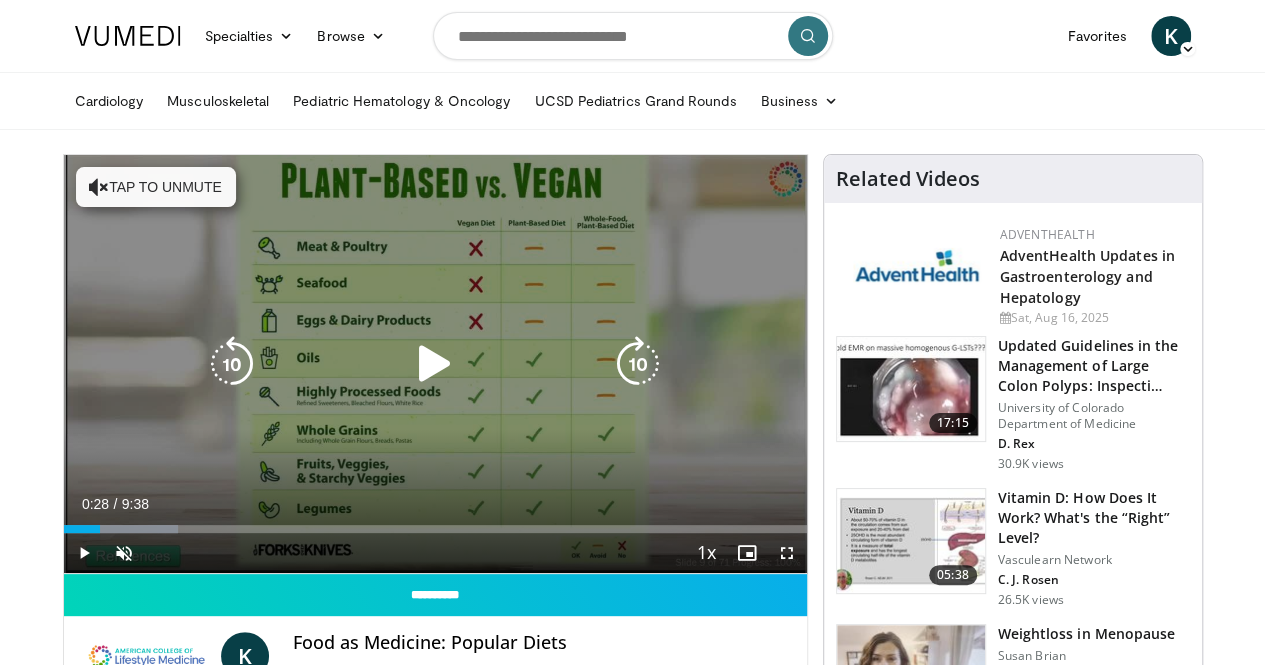 click at bounding box center (435, 364) 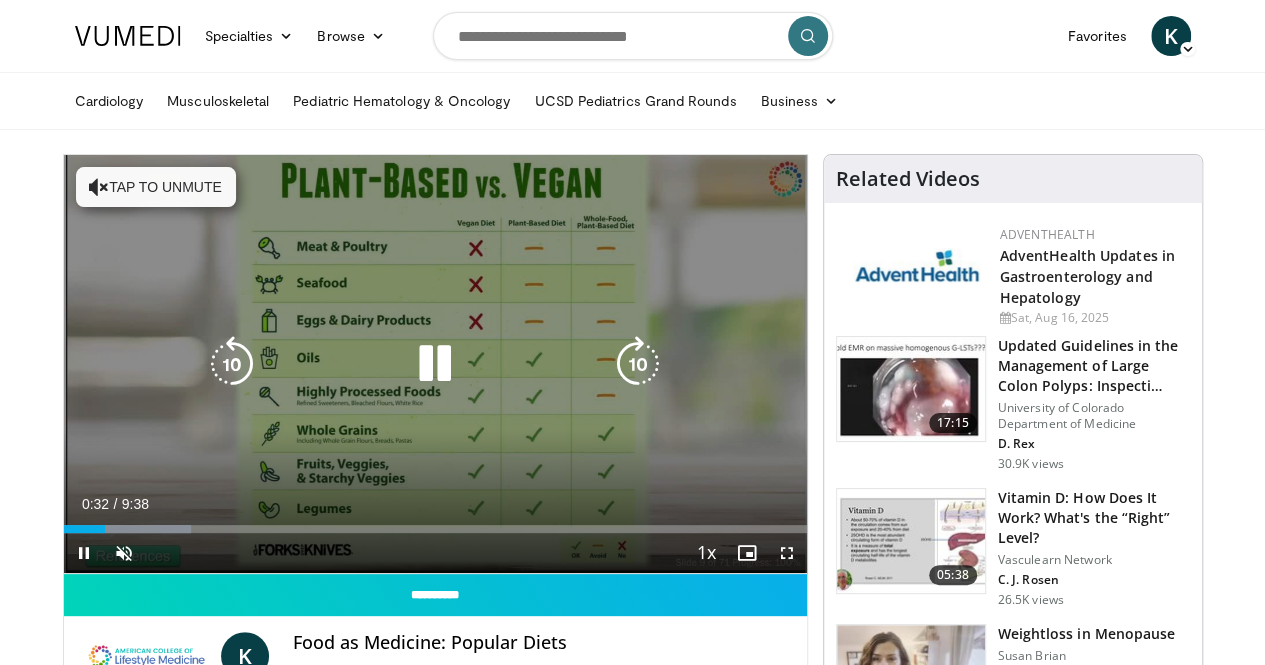 click at bounding box center (435, 364) 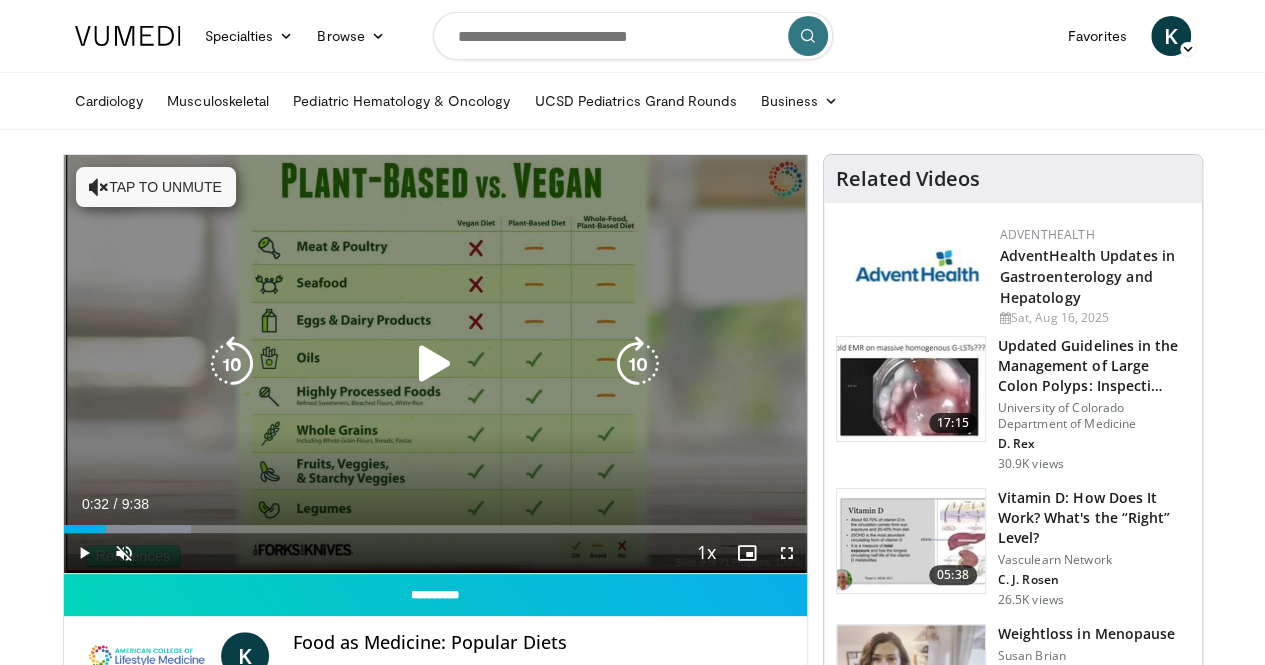 click at bounding box center (435, 364) 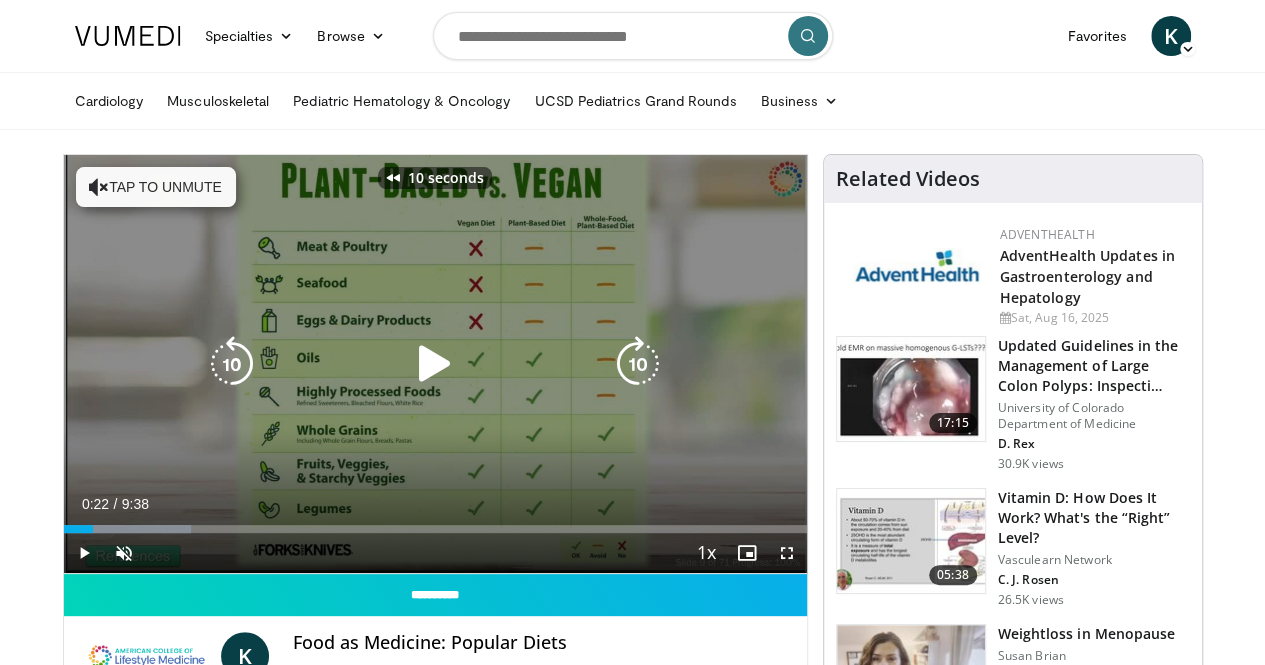 click at bounding box center (435, 364) 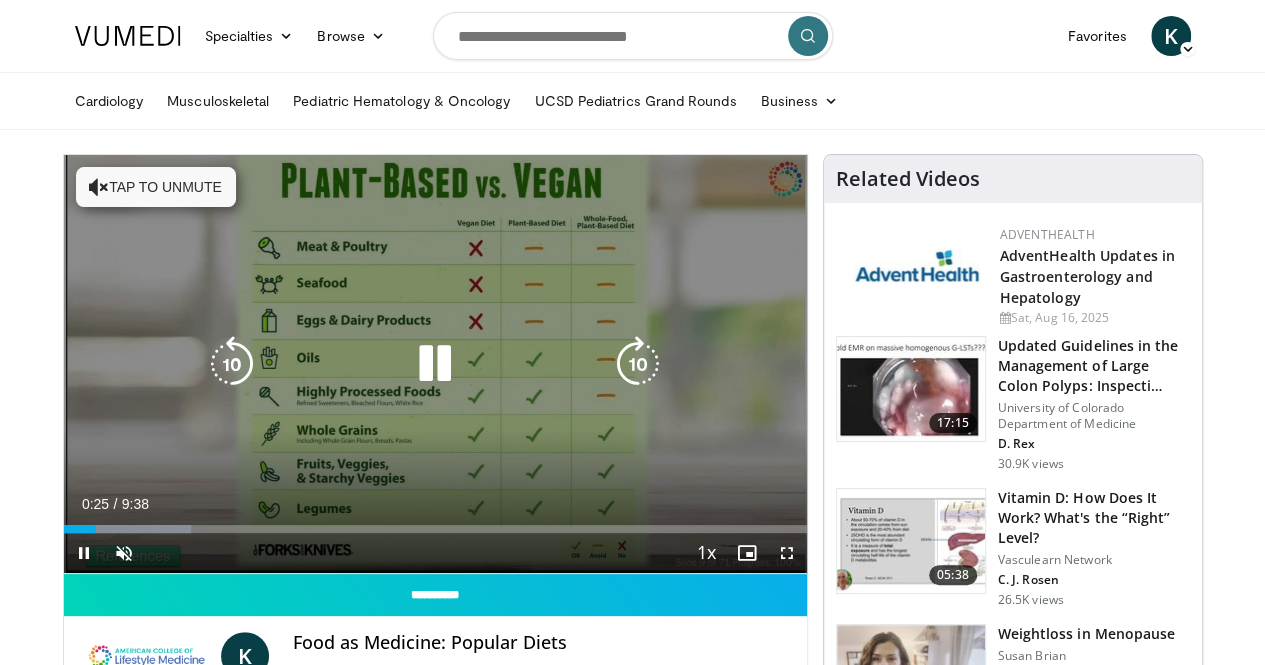 click at bounding box center (435, 364) 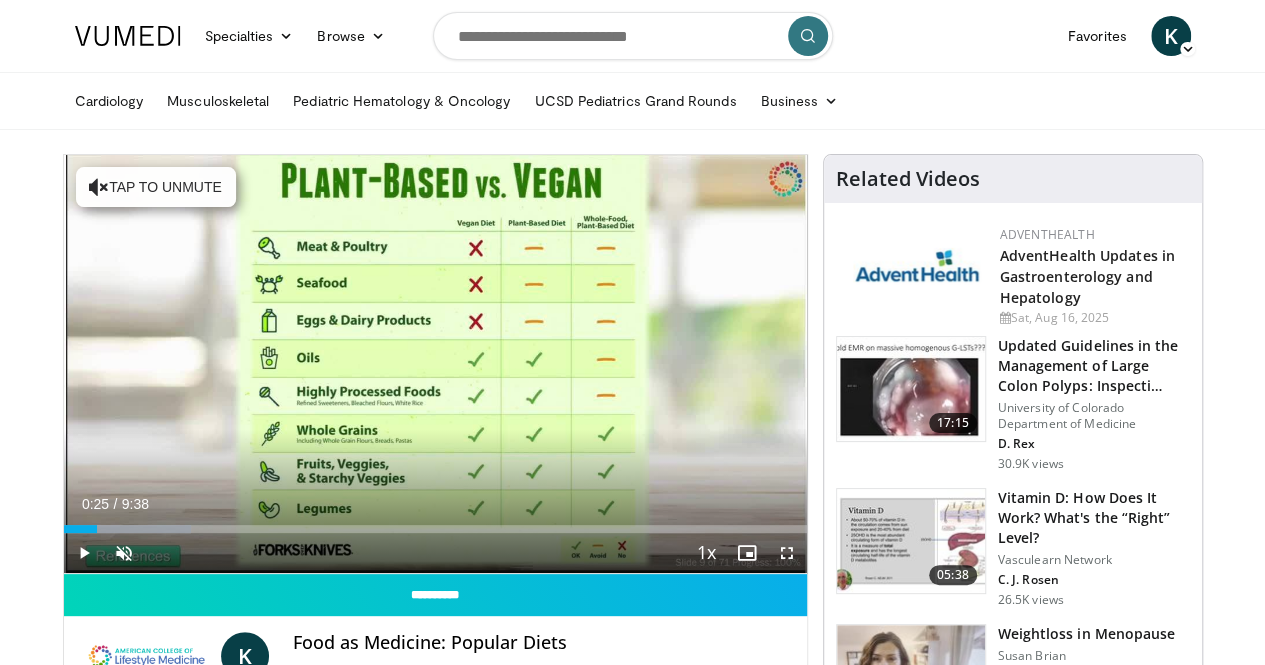 click on "10 seconds
Tap to unmute" at bounding box center (435, 364) 